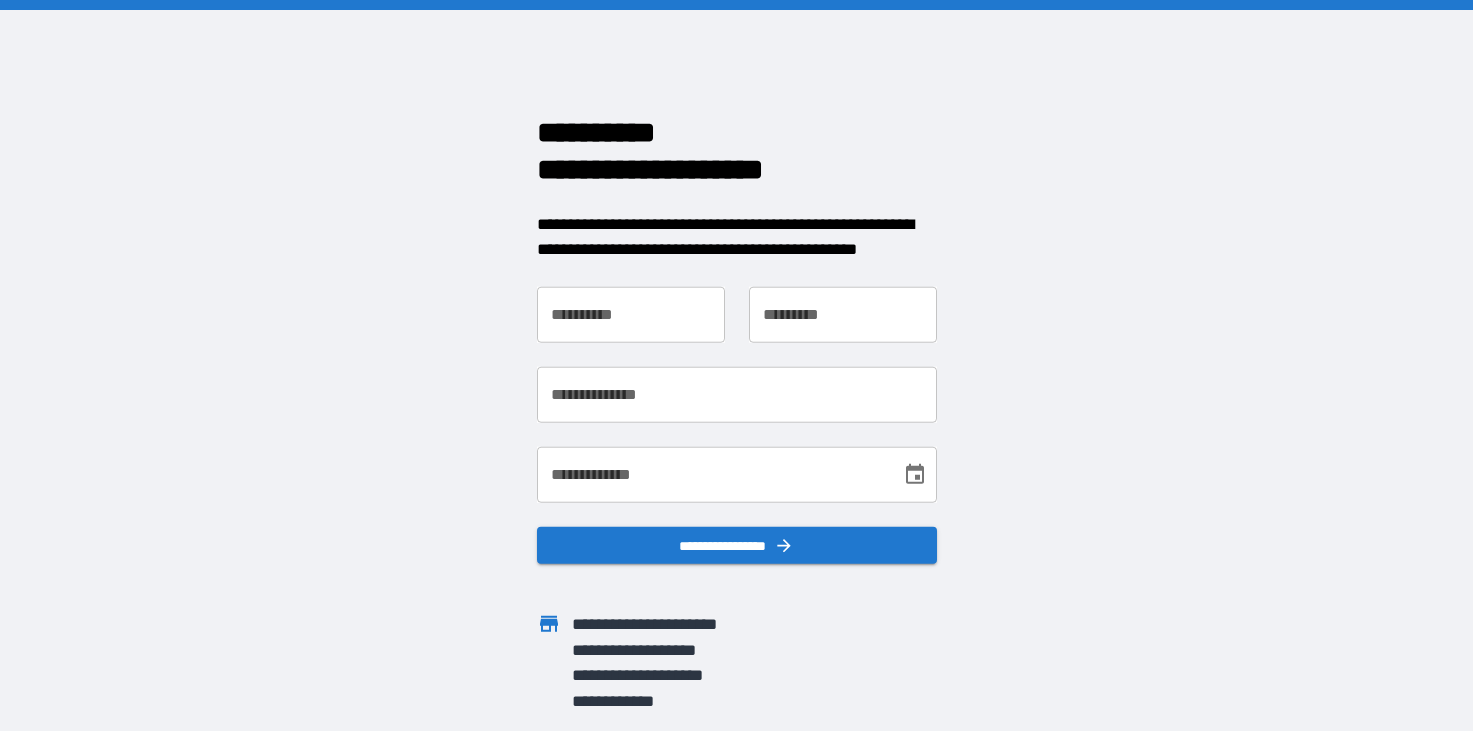 scroll, scrollTop: 0, scrollLeft: 0, axis: both 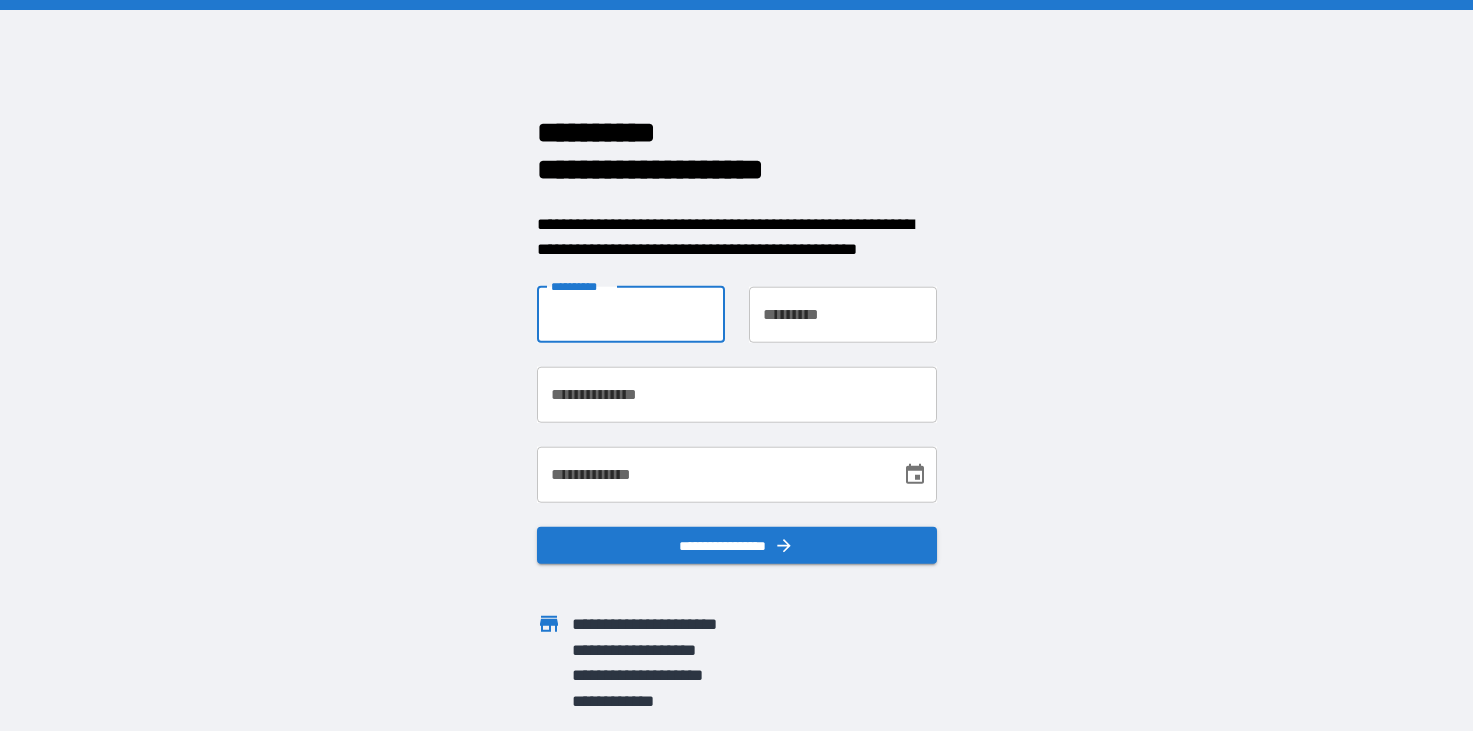 click on "**********" at bounding box center (631, 314) 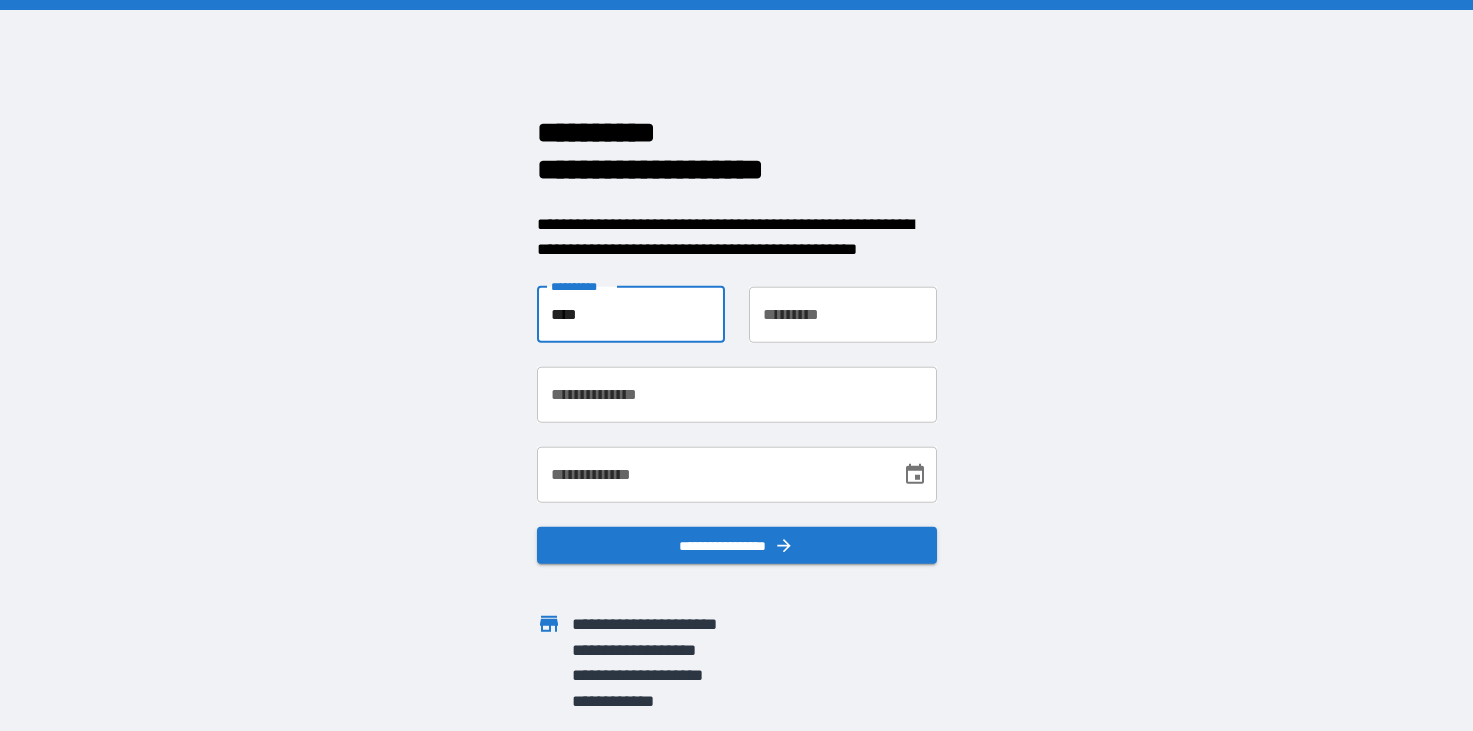 type on "****" 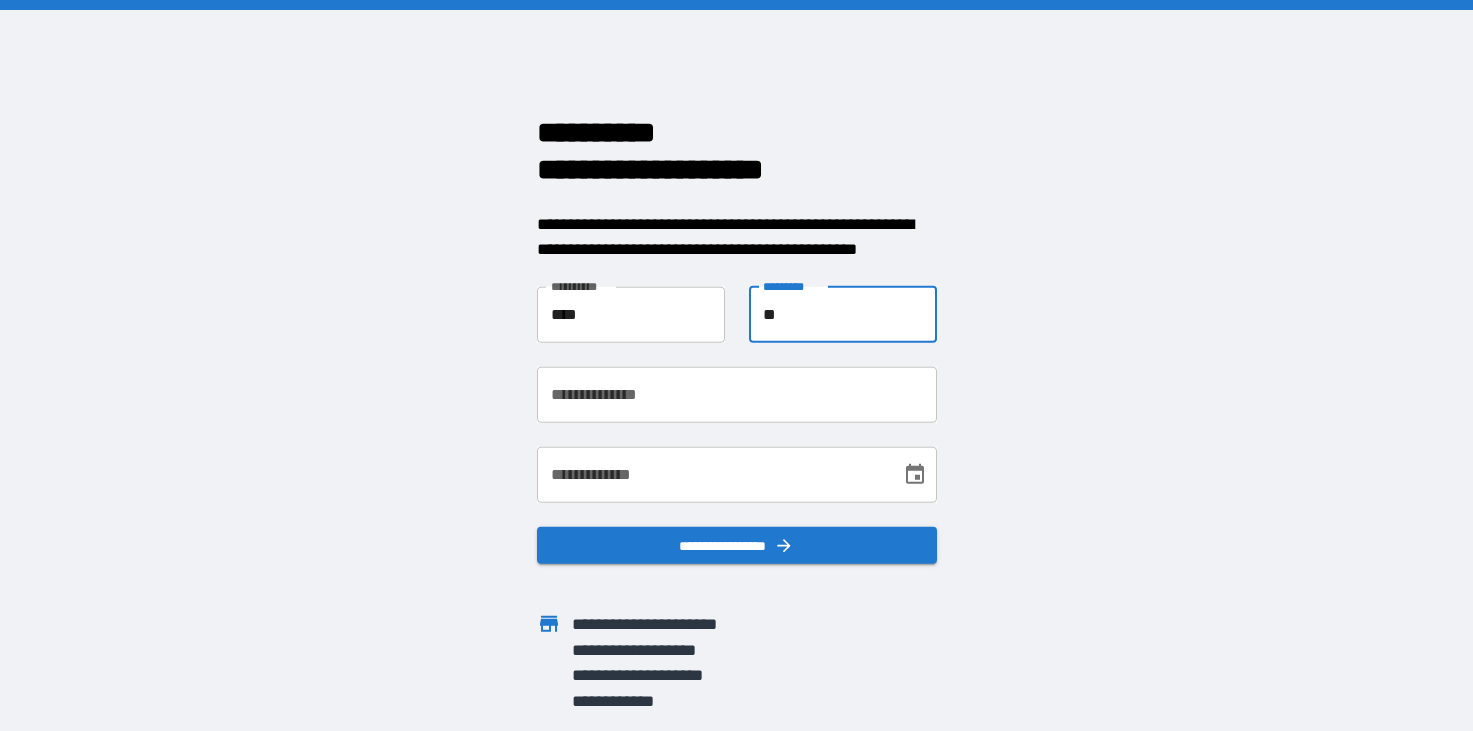 type on "****" 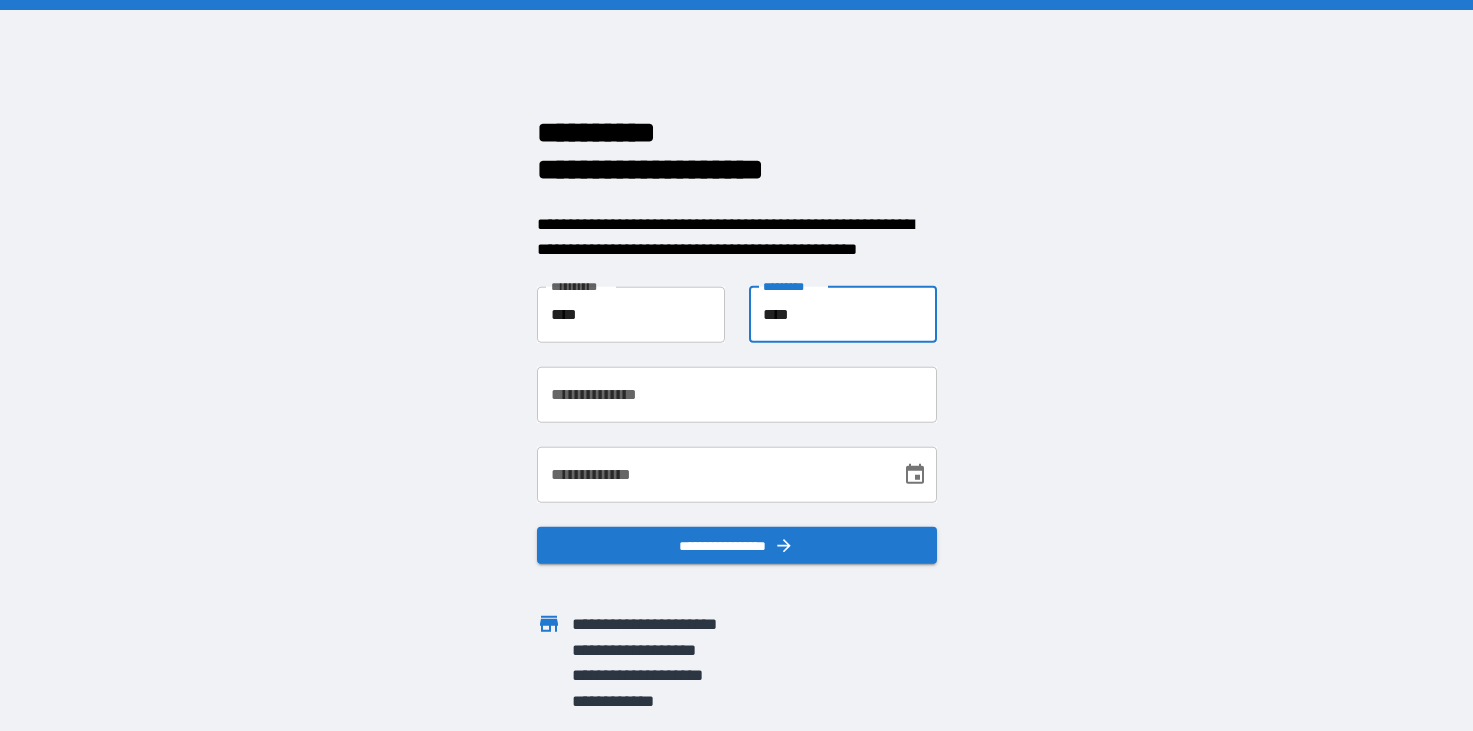 type on "**********" 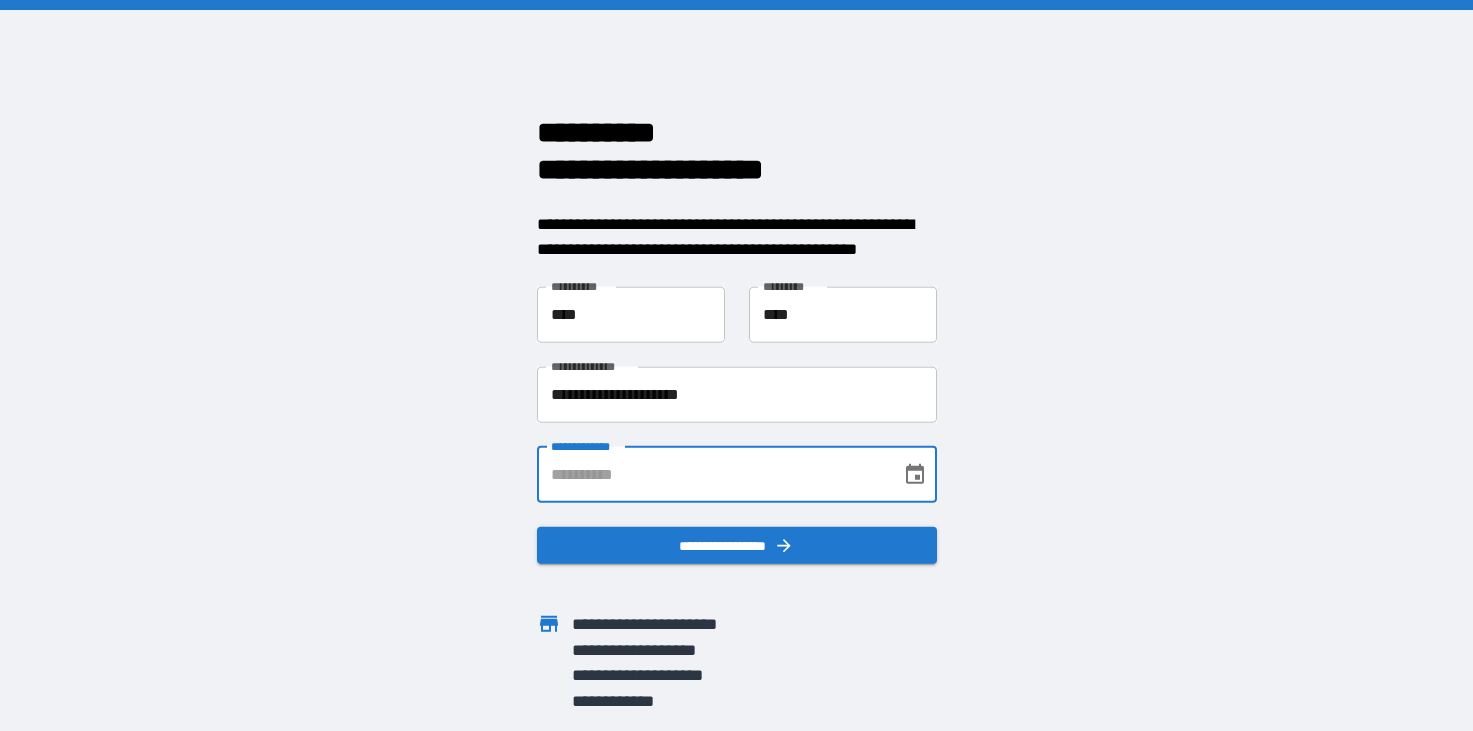 click on "**********" at bounding box center [712, 474] 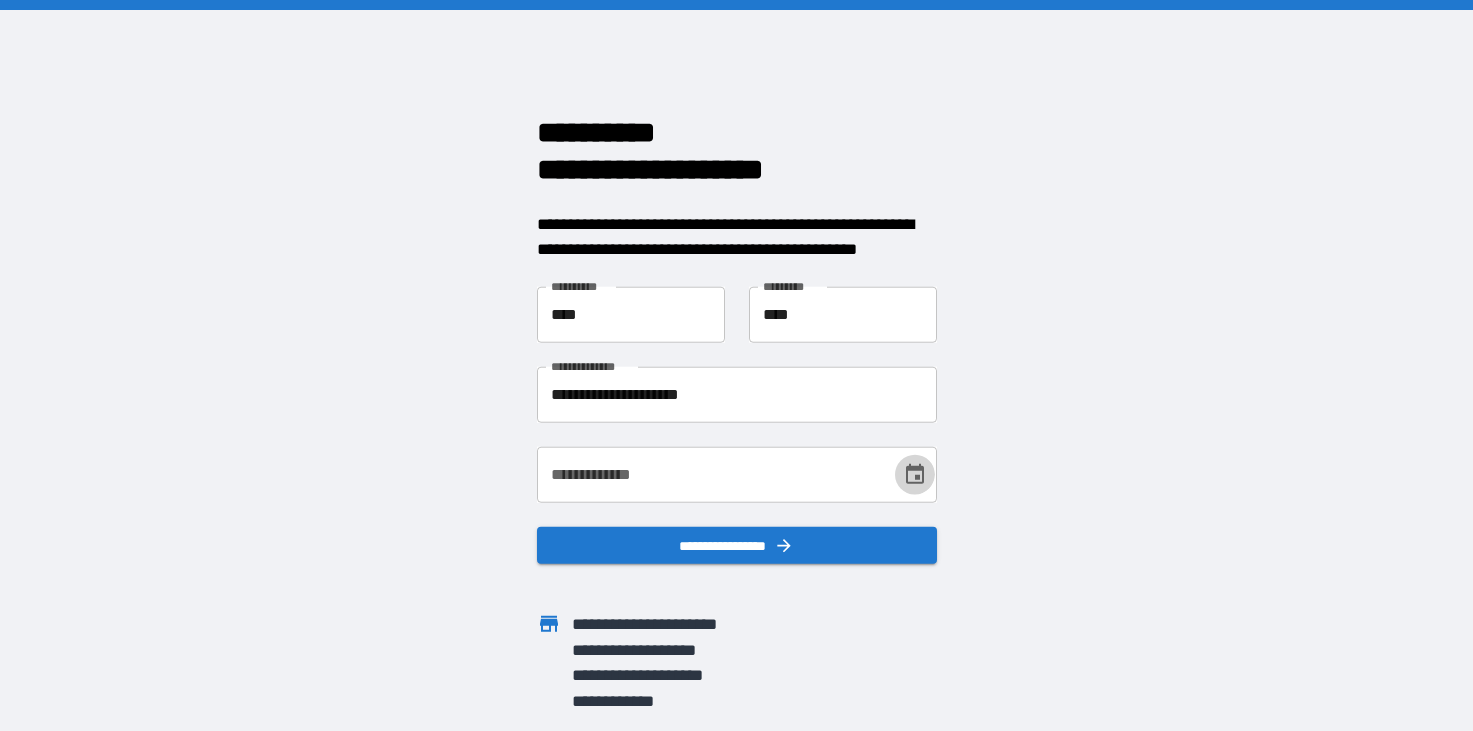click 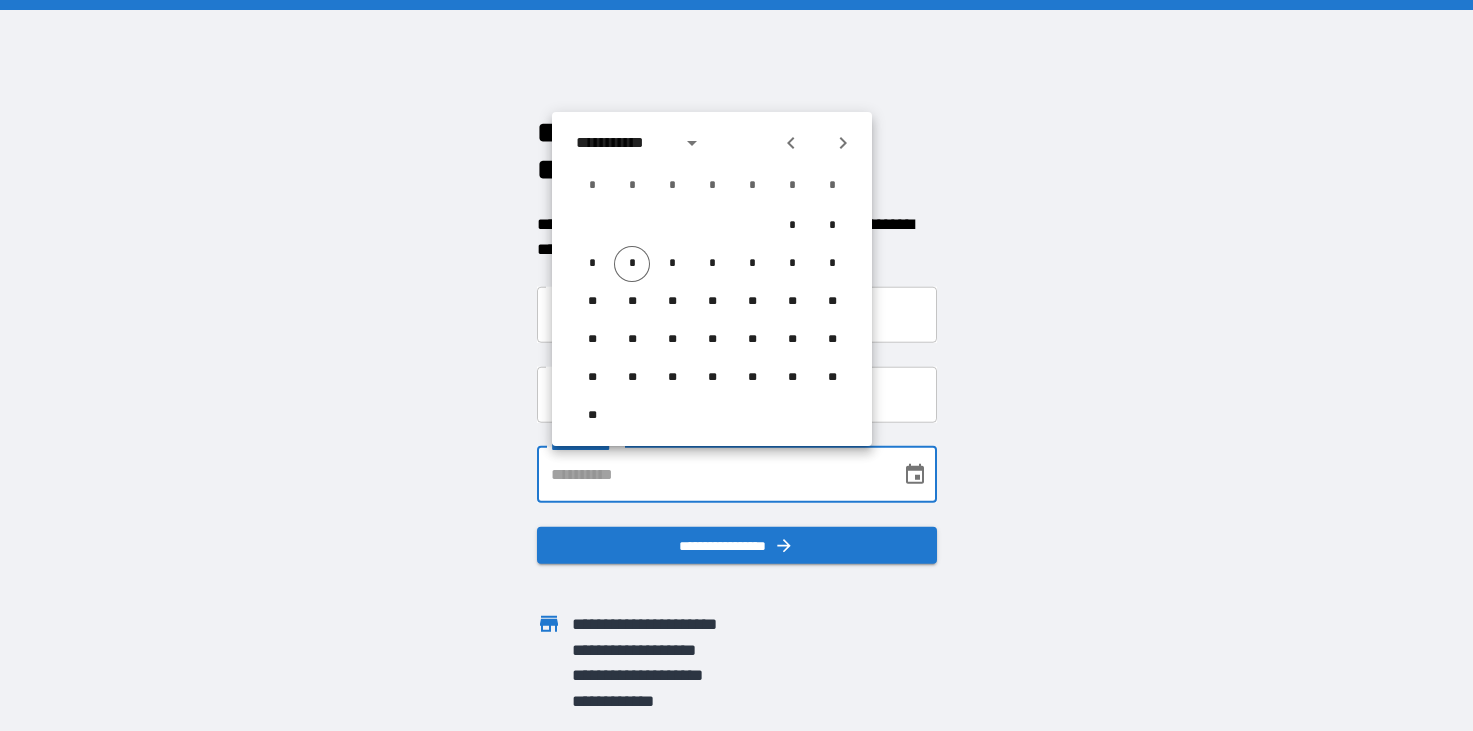 click on "**********" at bounding box center [712, 474] 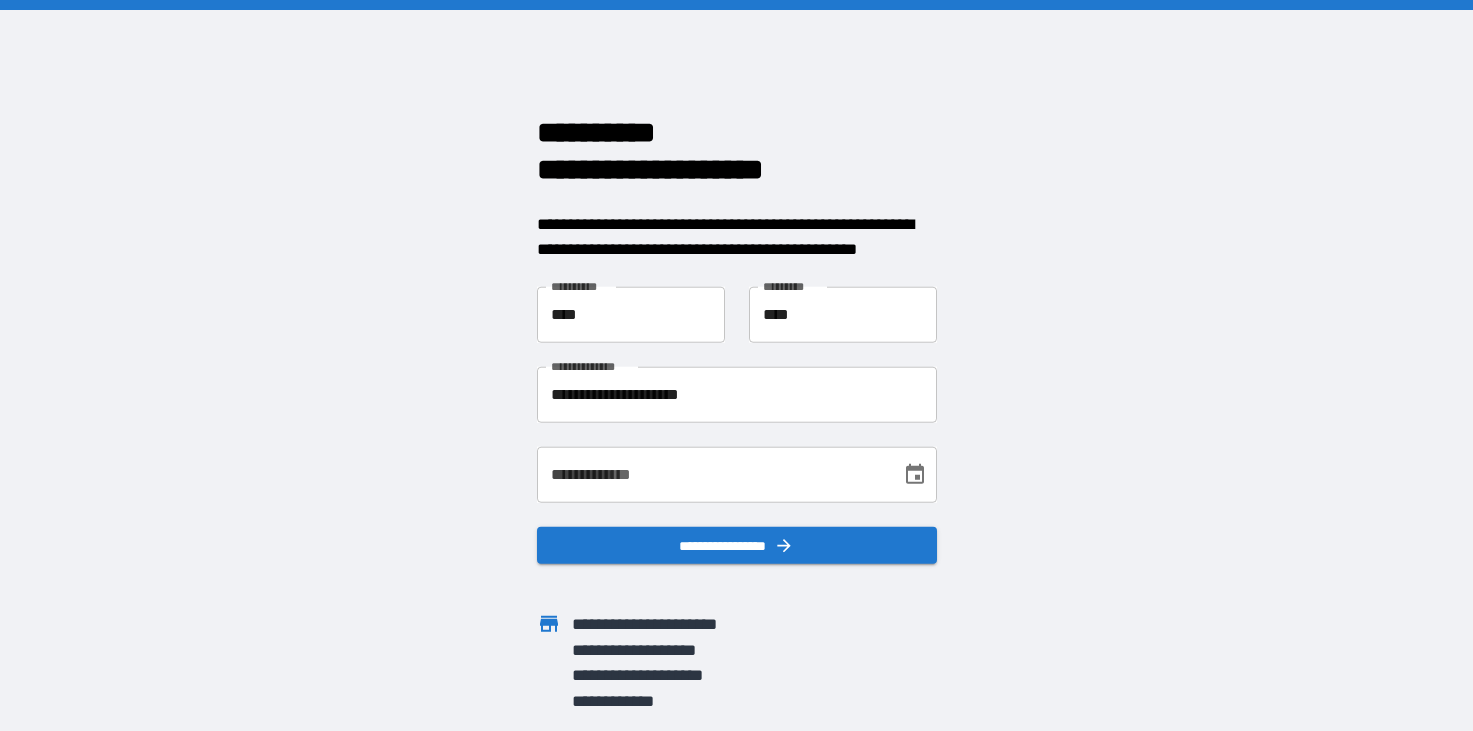 type 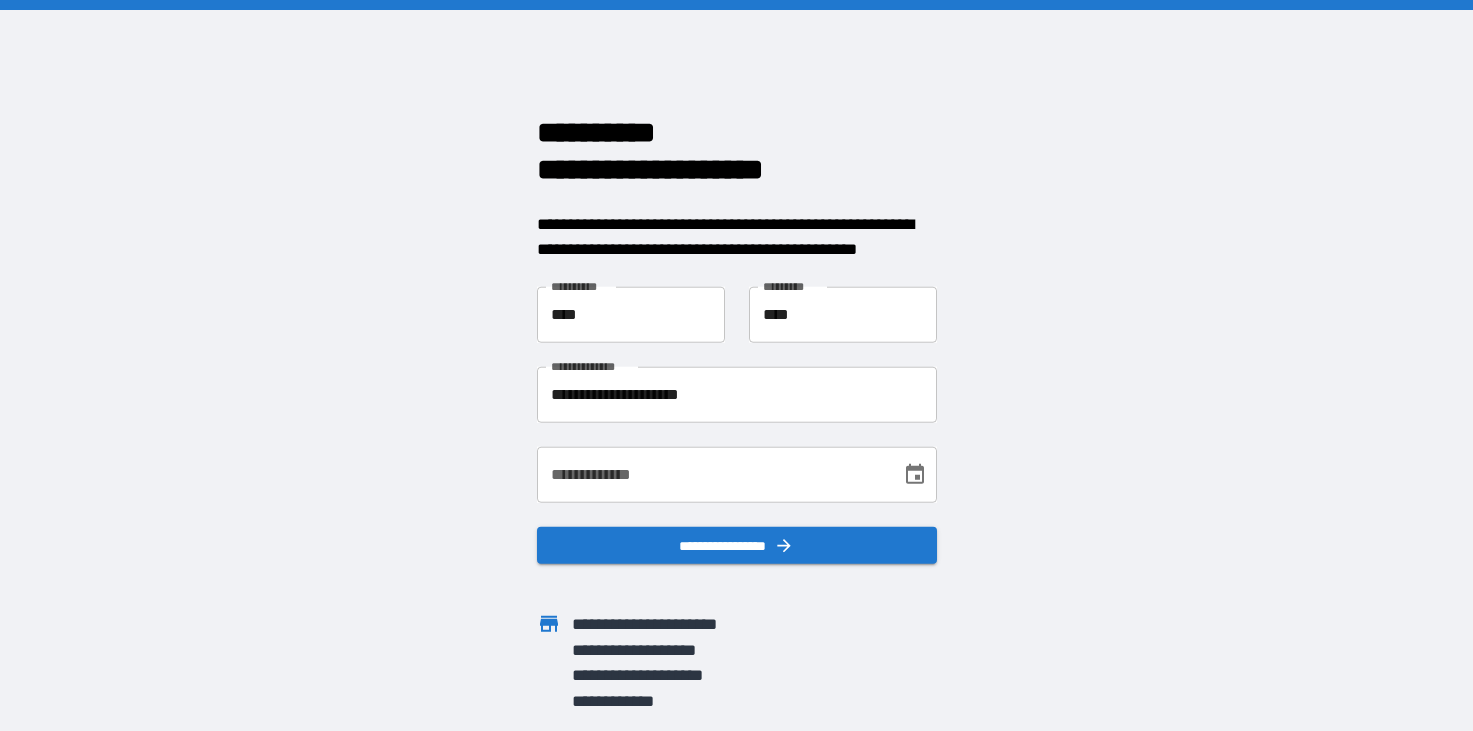 click on "**********" at bounding box center (712, 474) 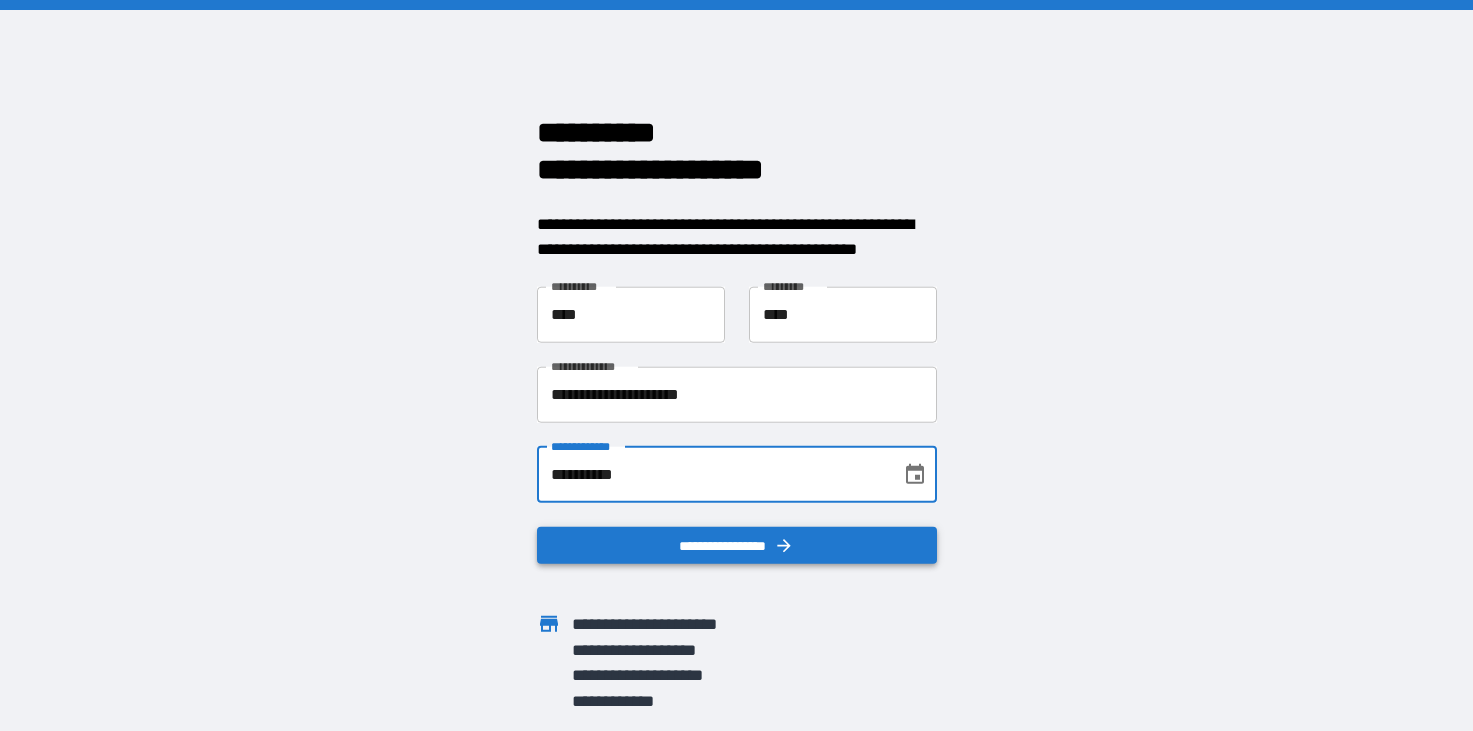 type on "**********" 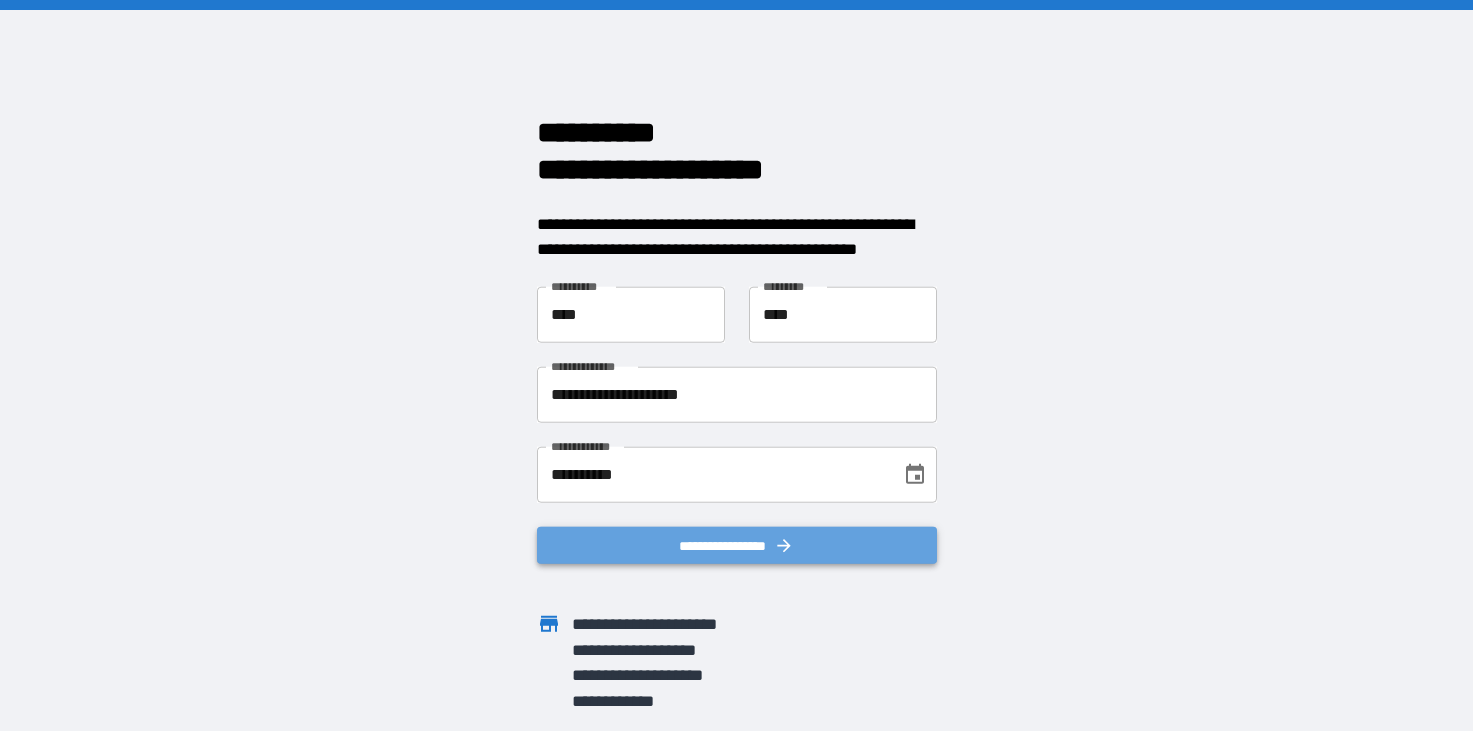 click on "**********" at bounding box center [737, 545] 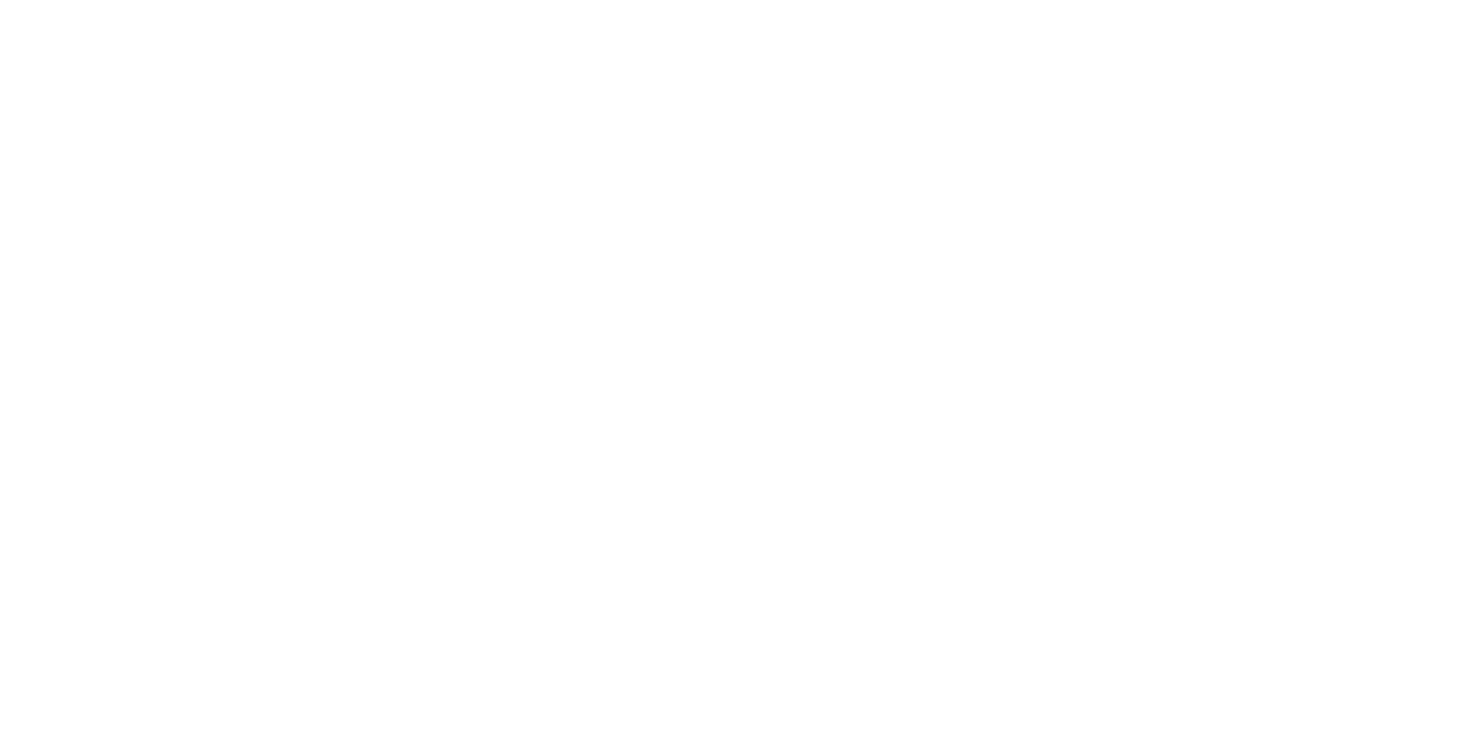 scroll, scrollTop: 0, scrollLeft: 0, axis: both 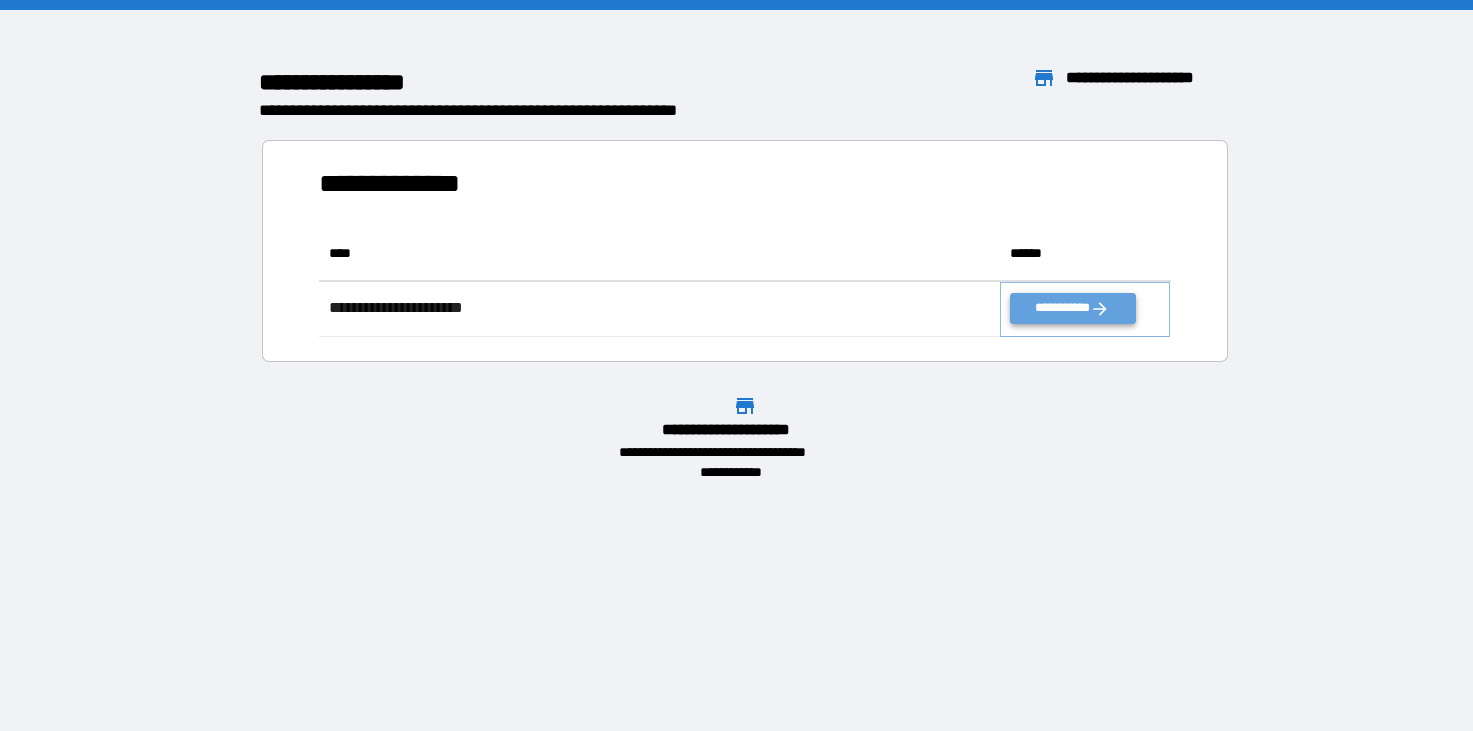 click on "**********" at bounding box center [1072, 308] 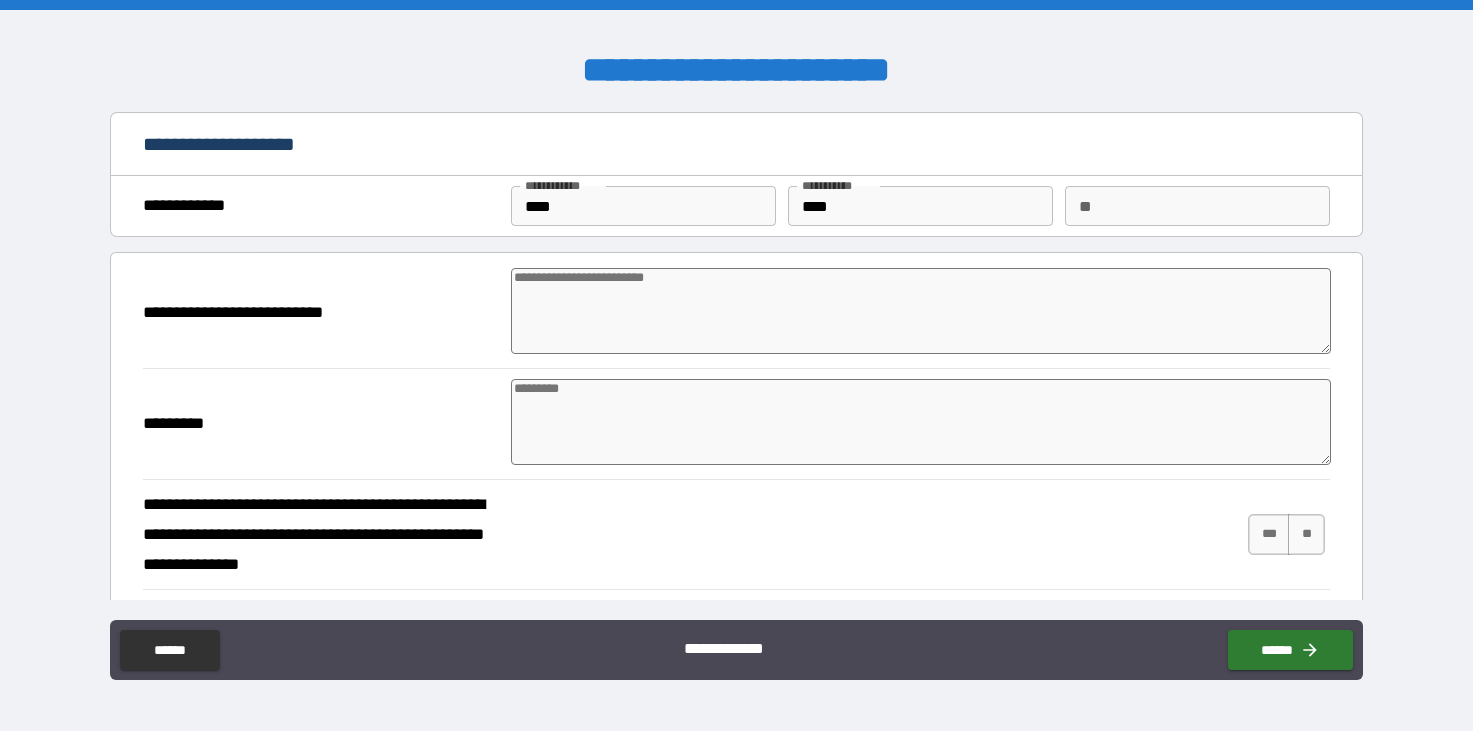 type on "*" 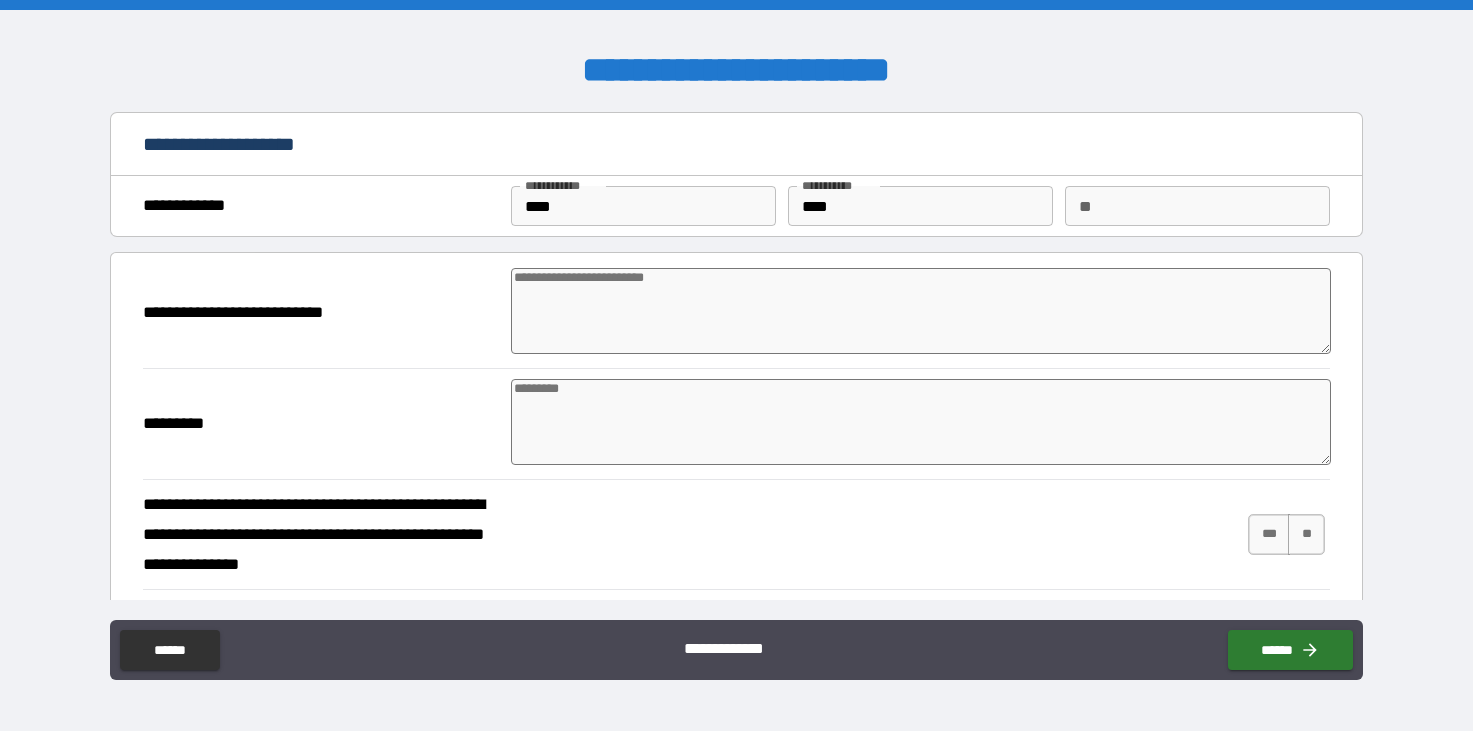 type on "*" 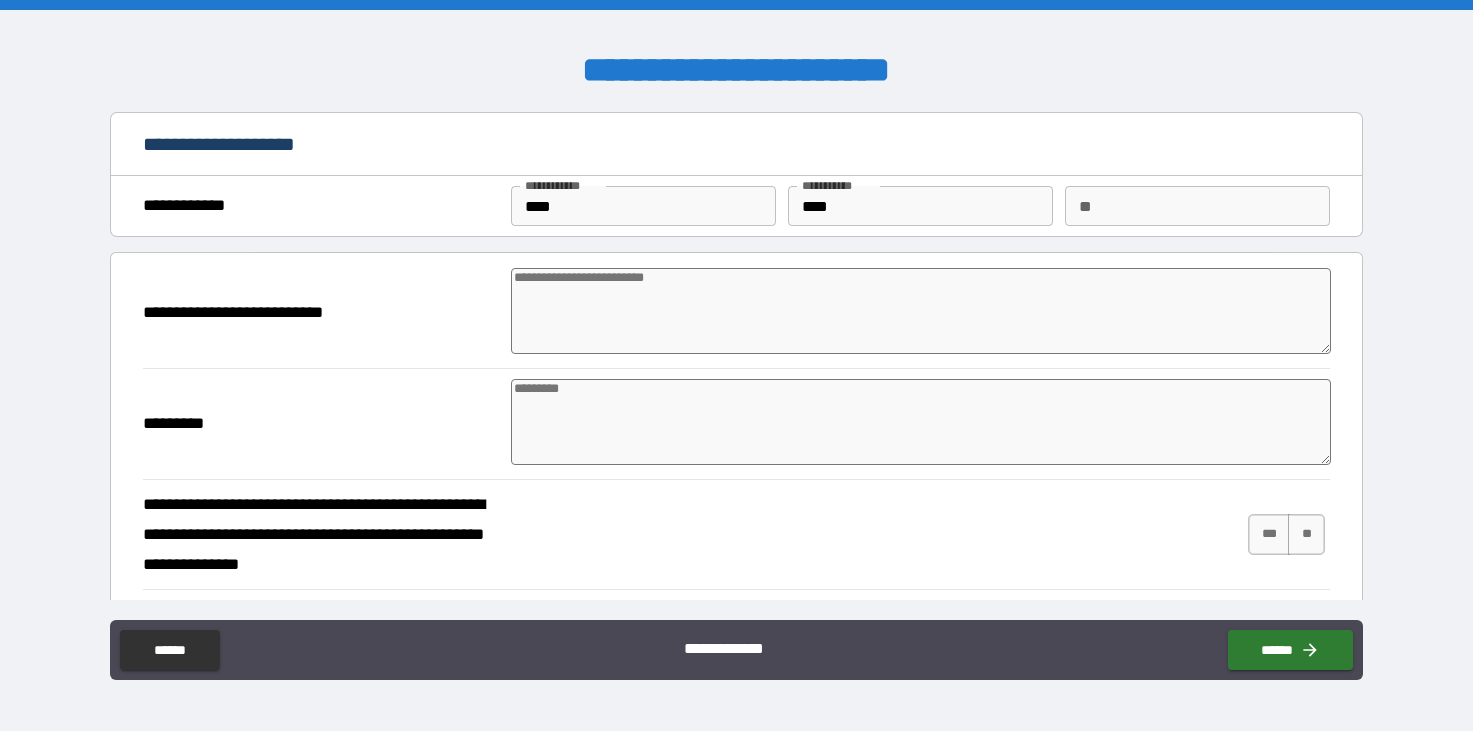 type on "*" 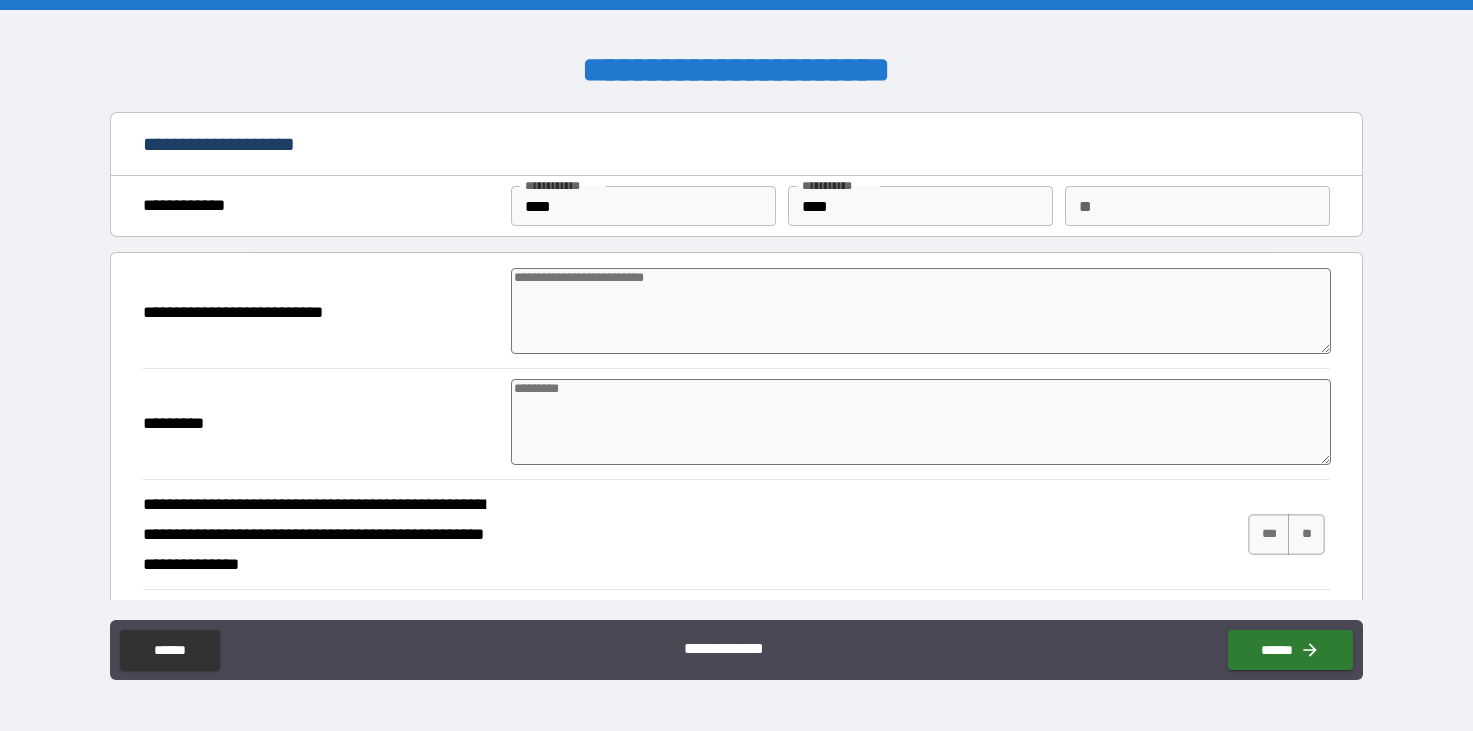 type on "*" 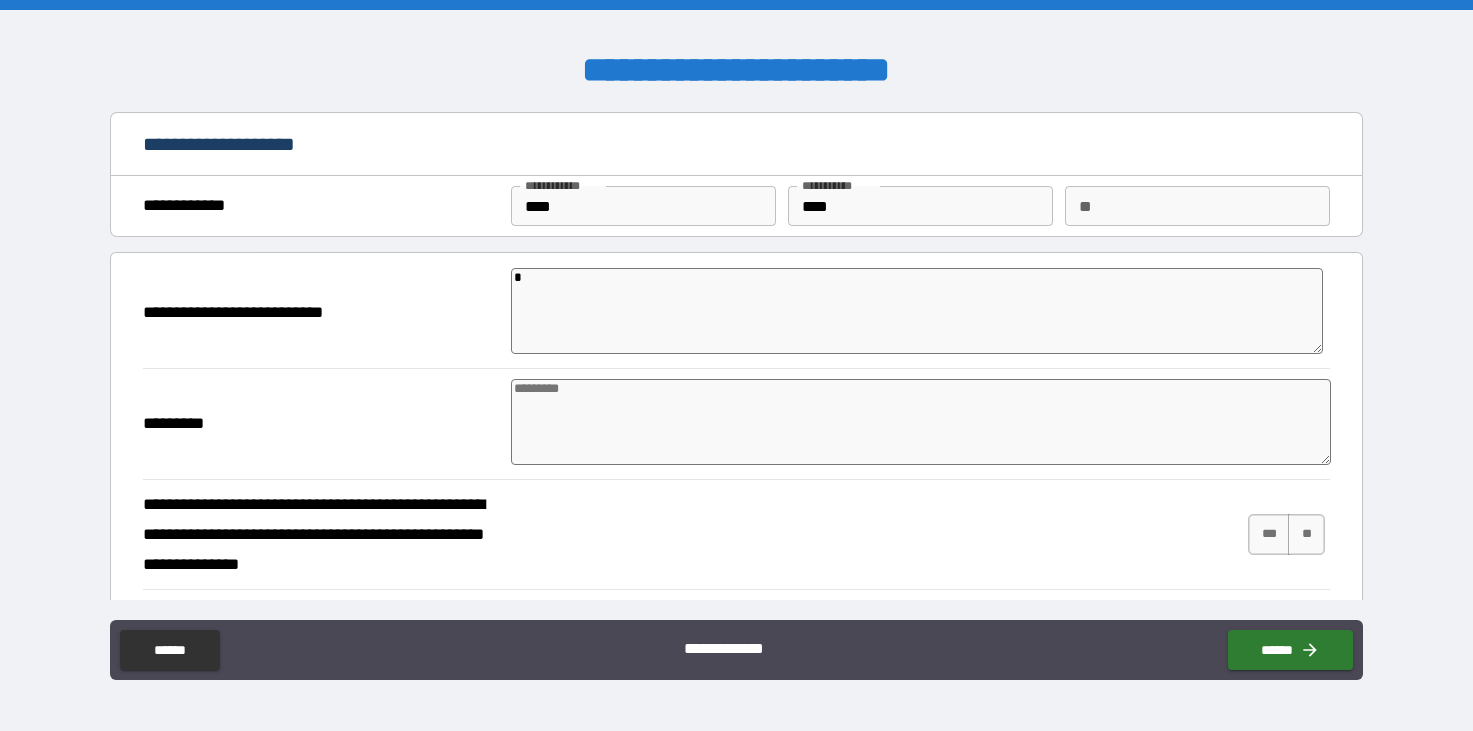 type on "*" 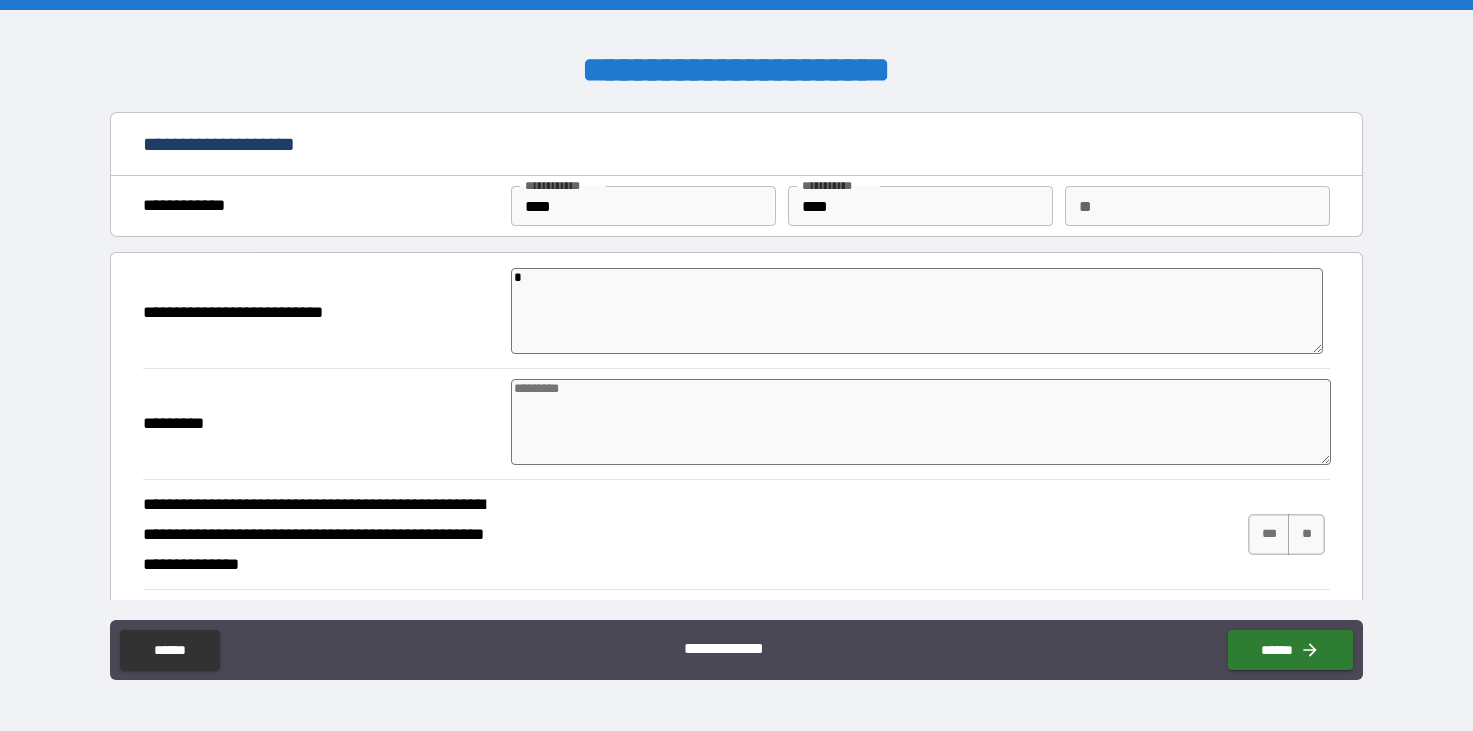 type on "*" 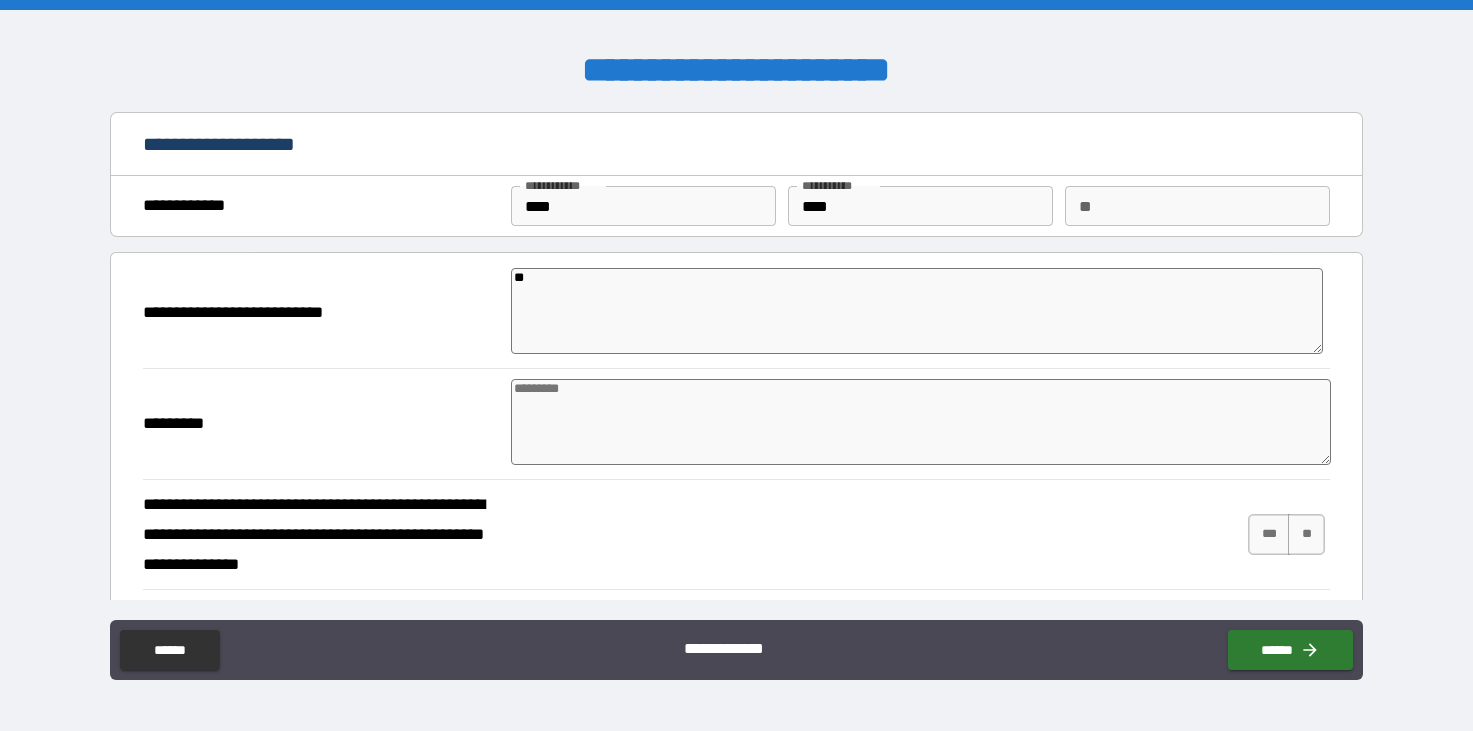 type on "*" 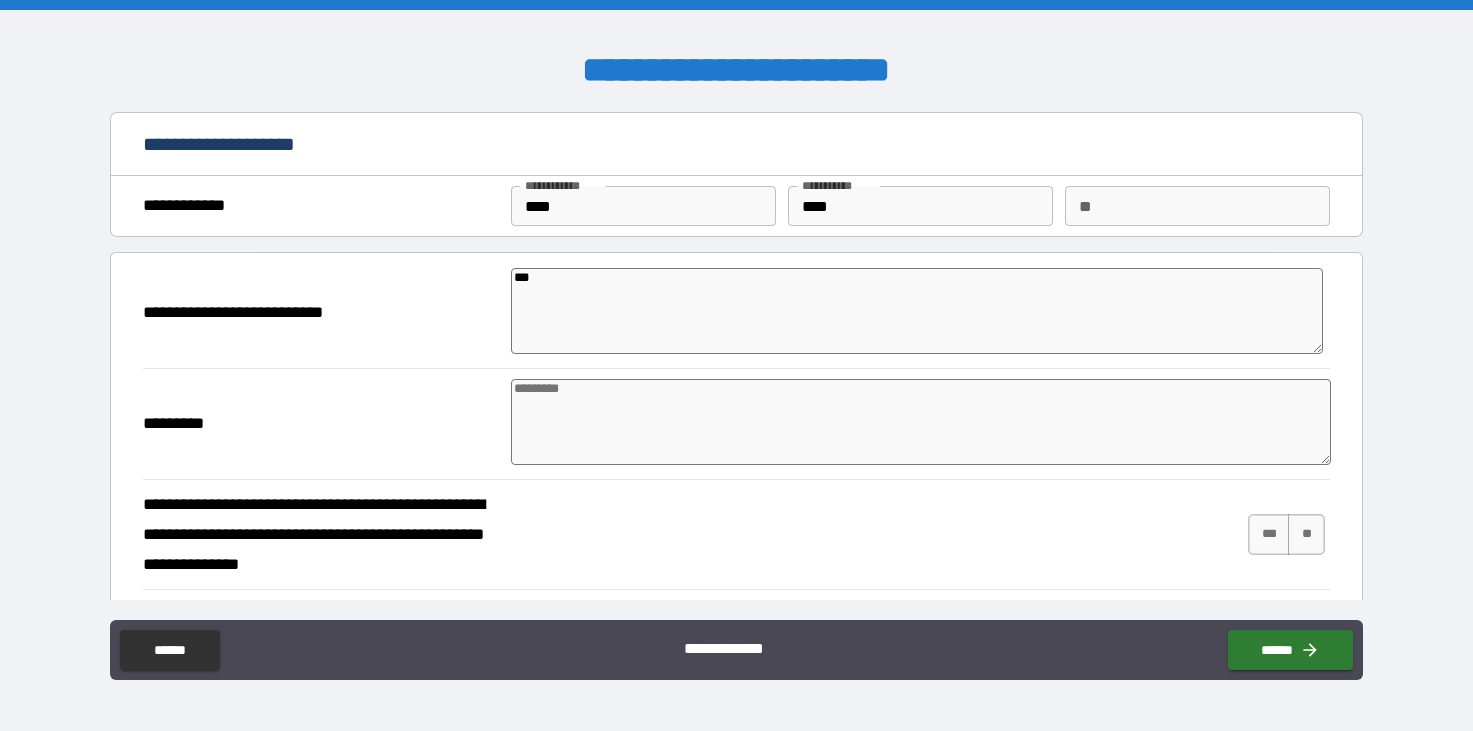 type on "****" 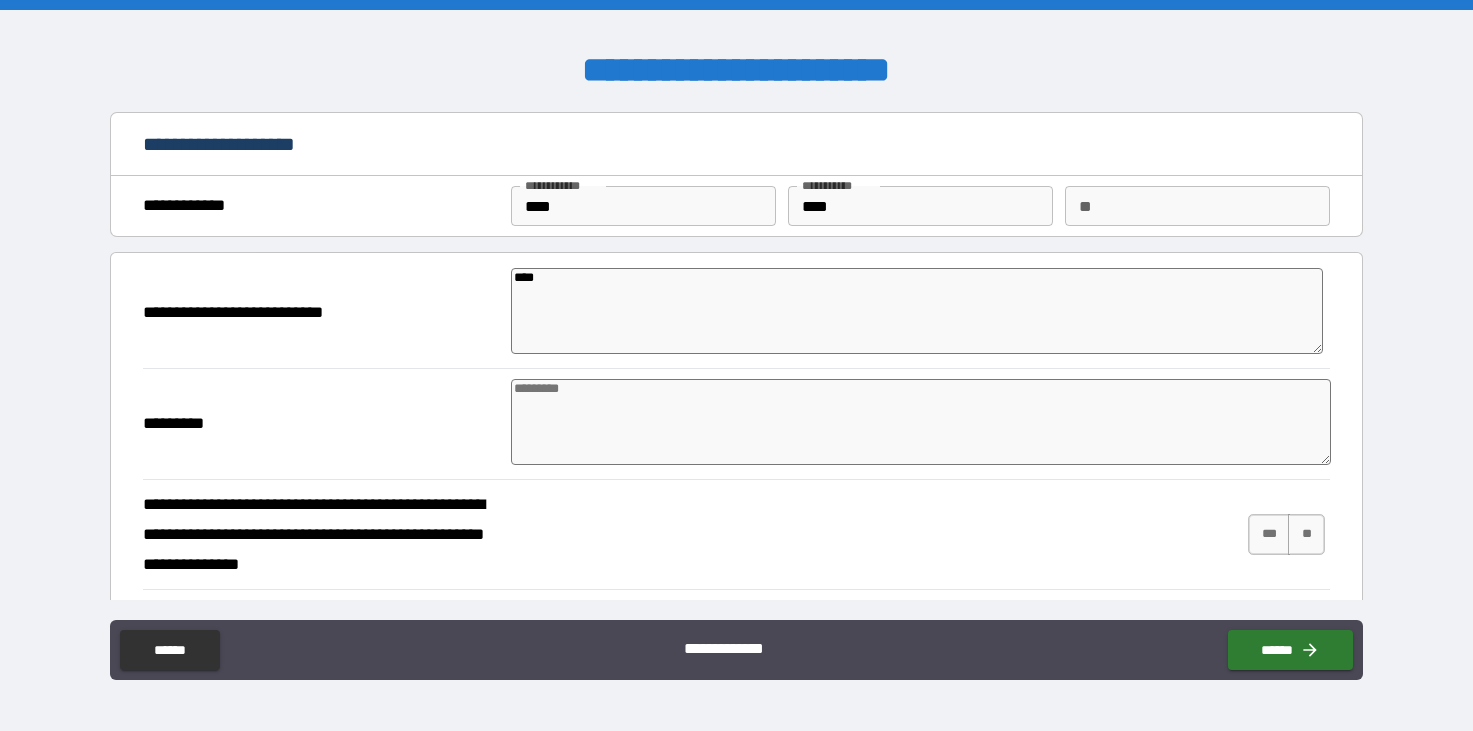 type on "*" 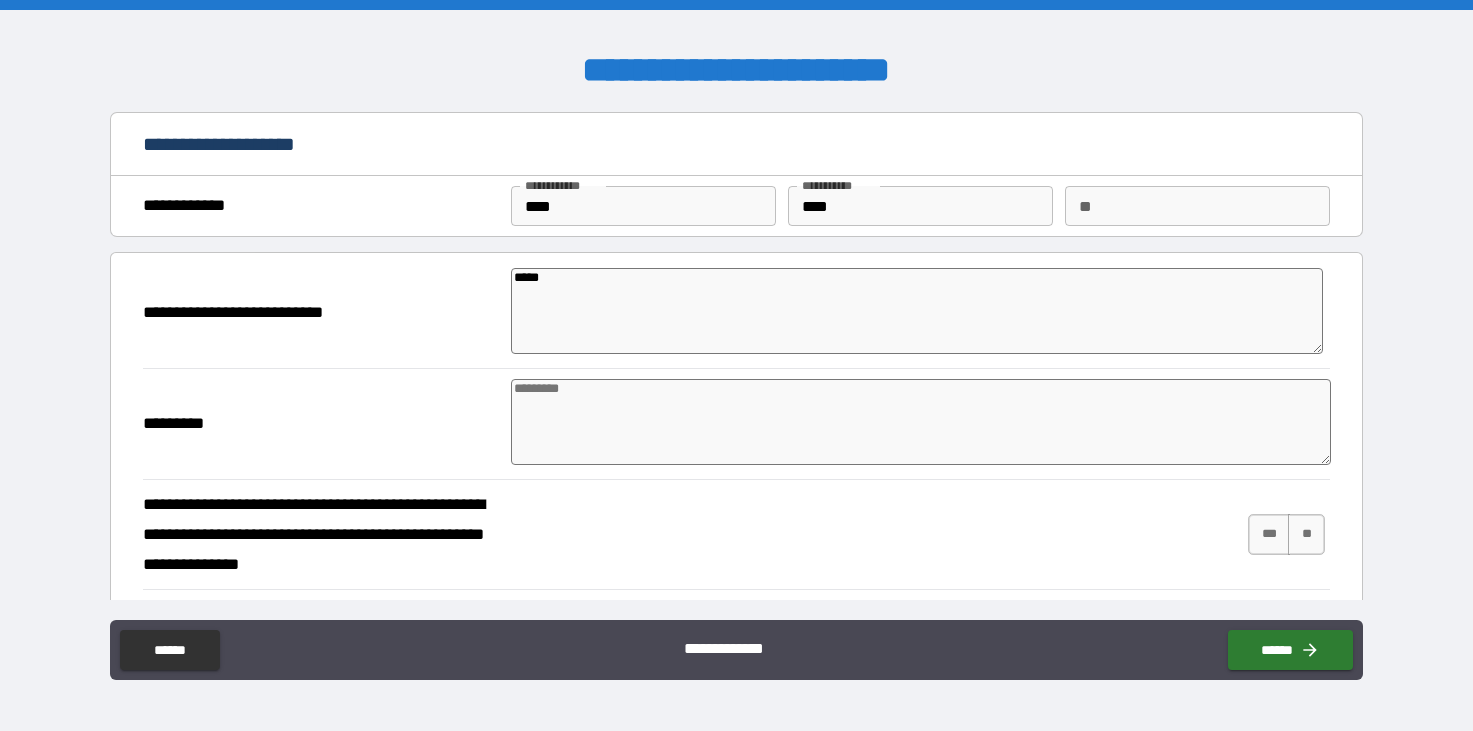 type on "*" 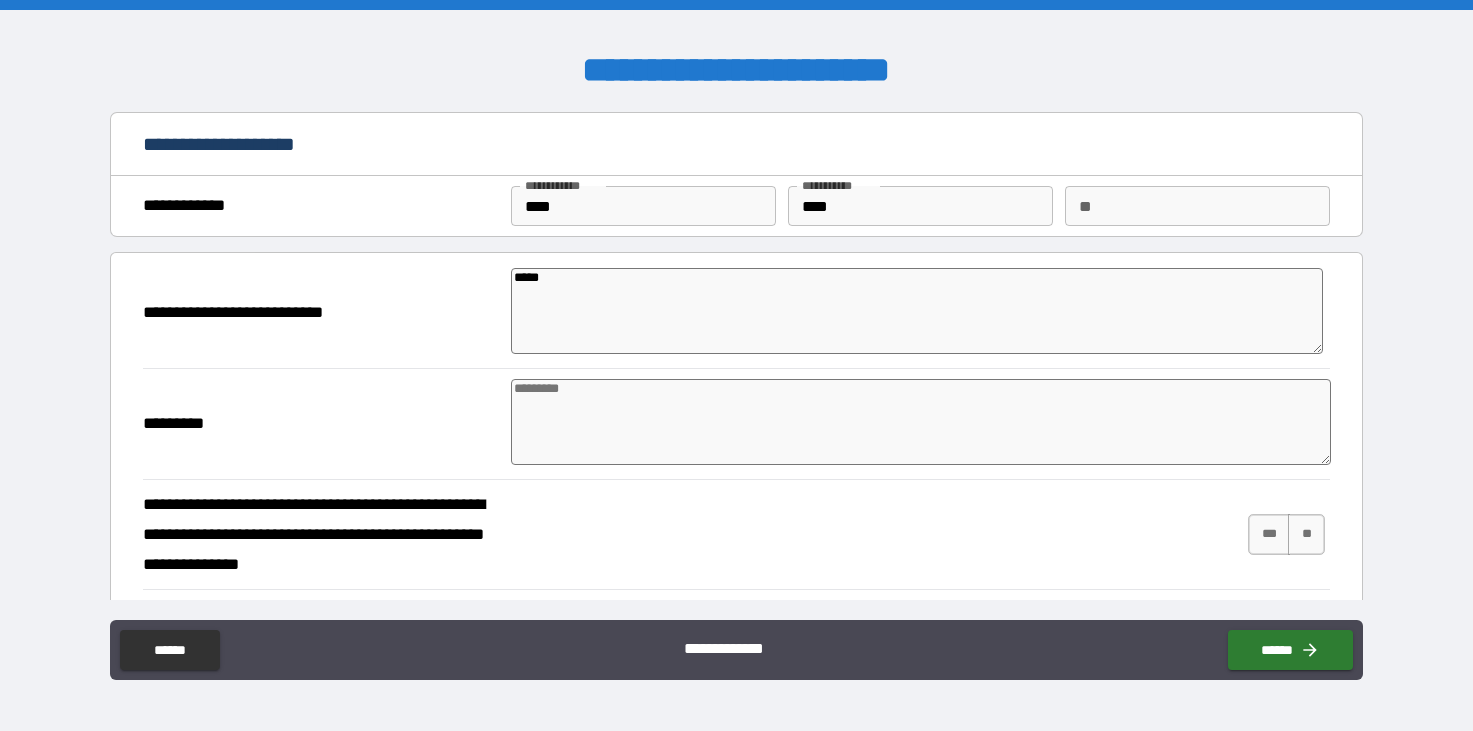 type on "*****" 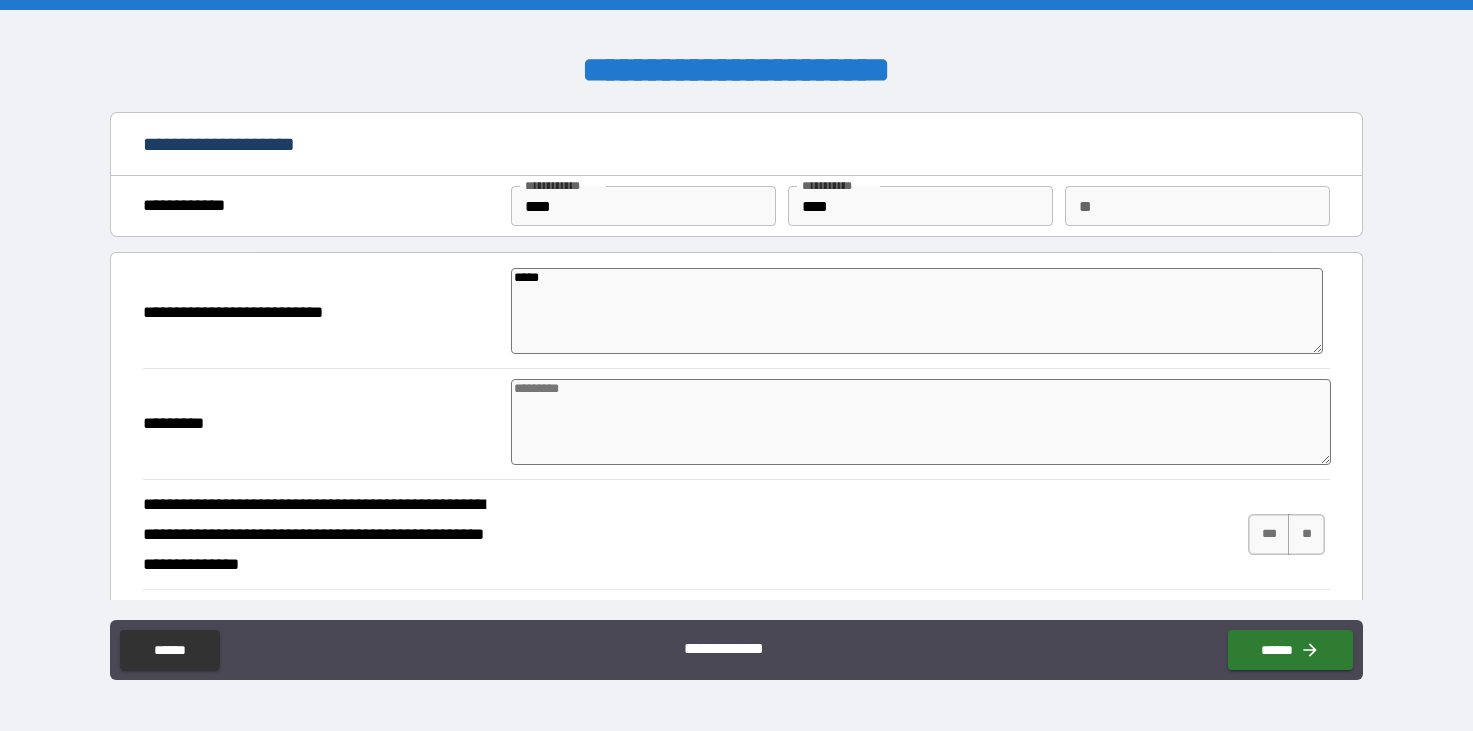 type on "*" 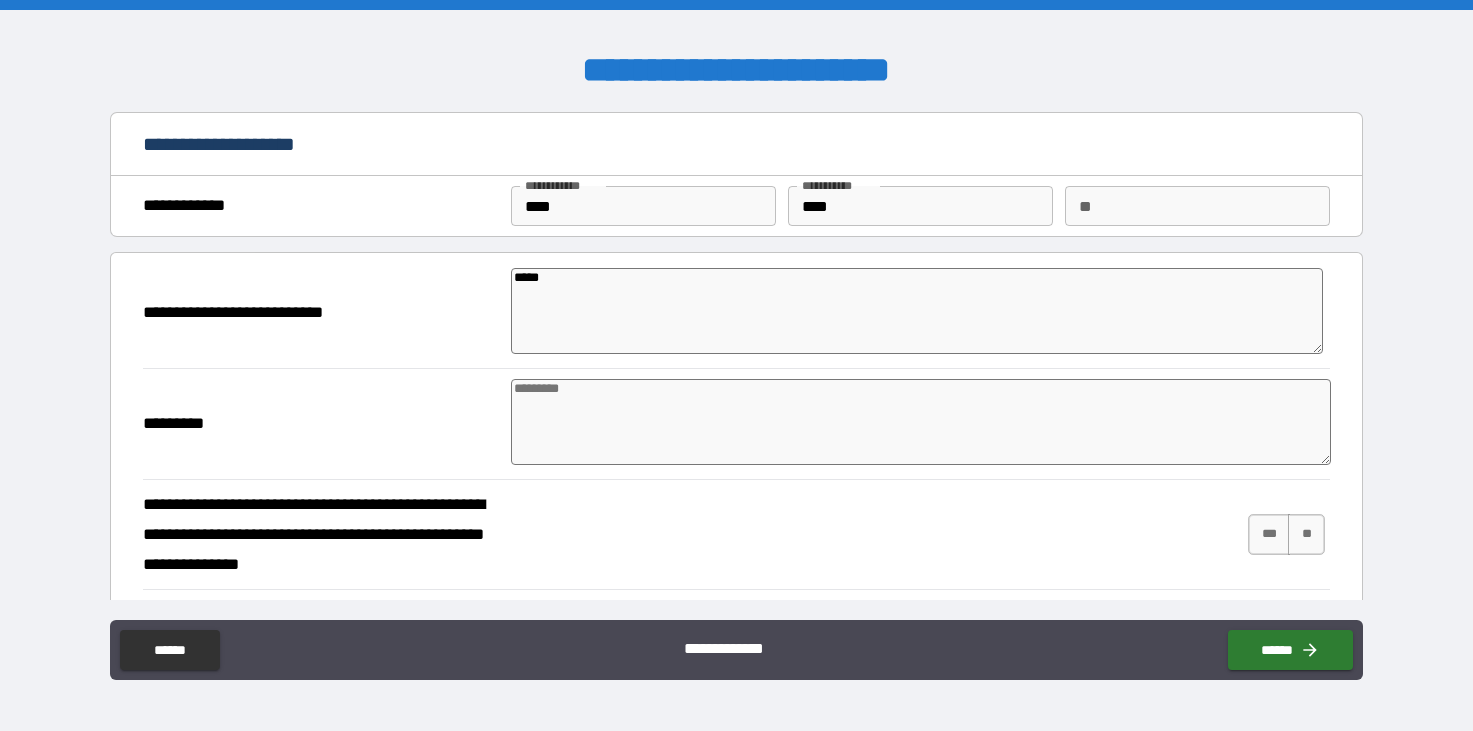 type on "*" 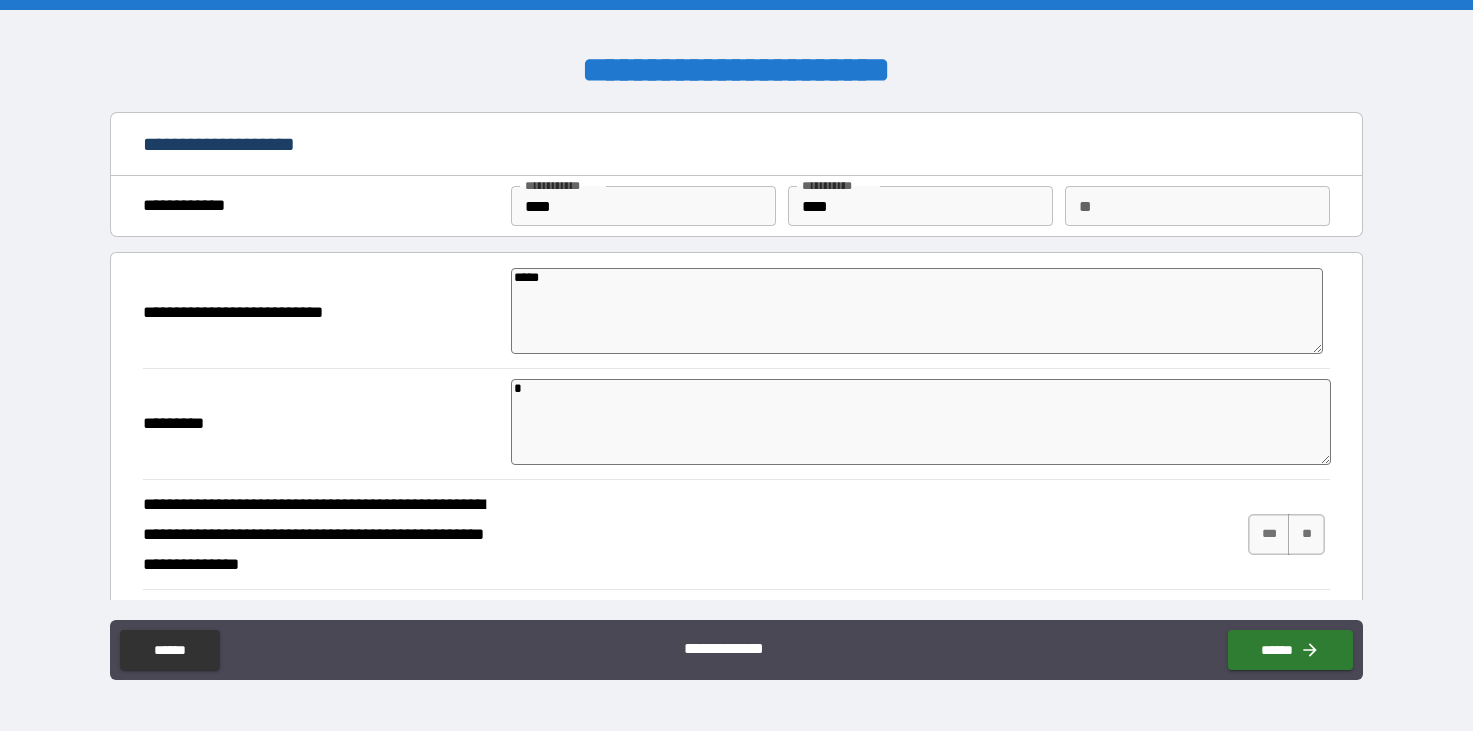 type on "*" 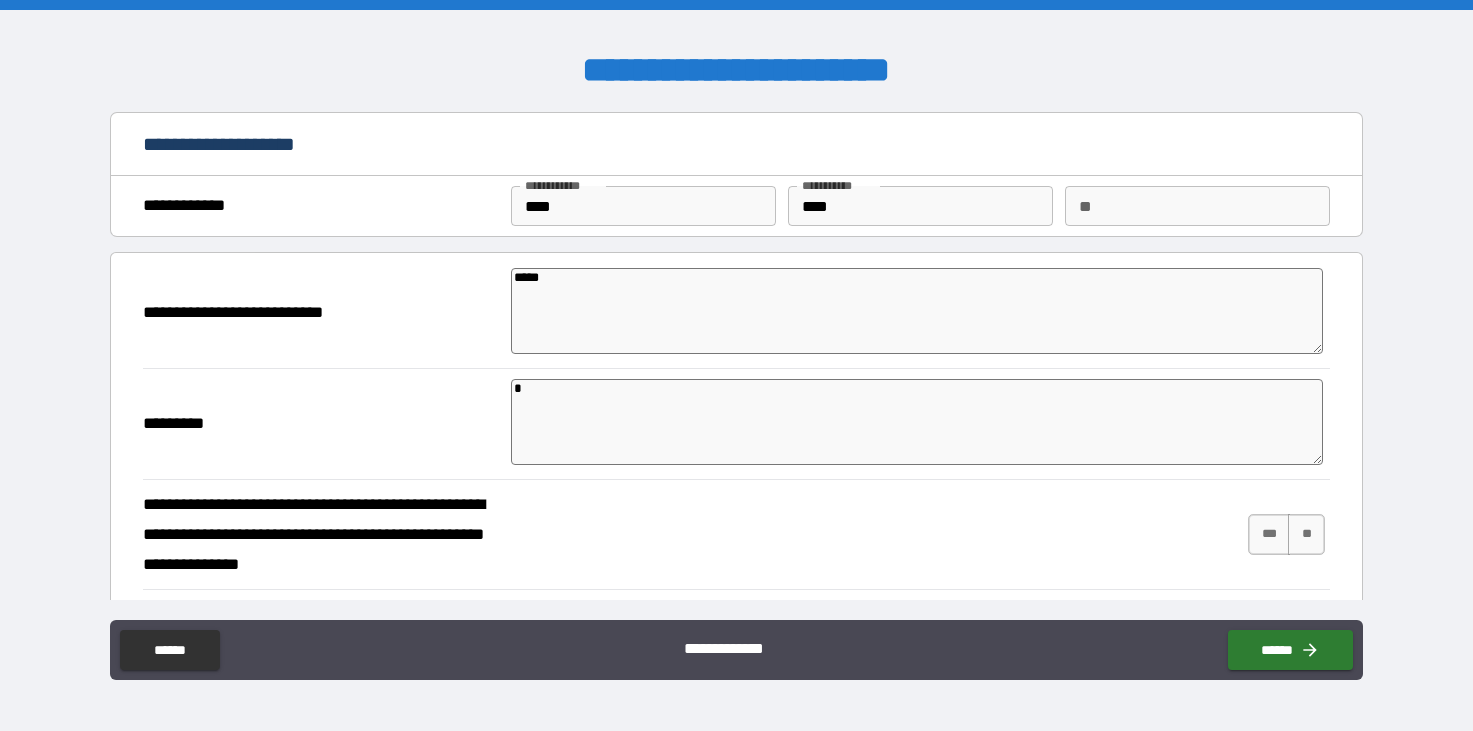type on "*" 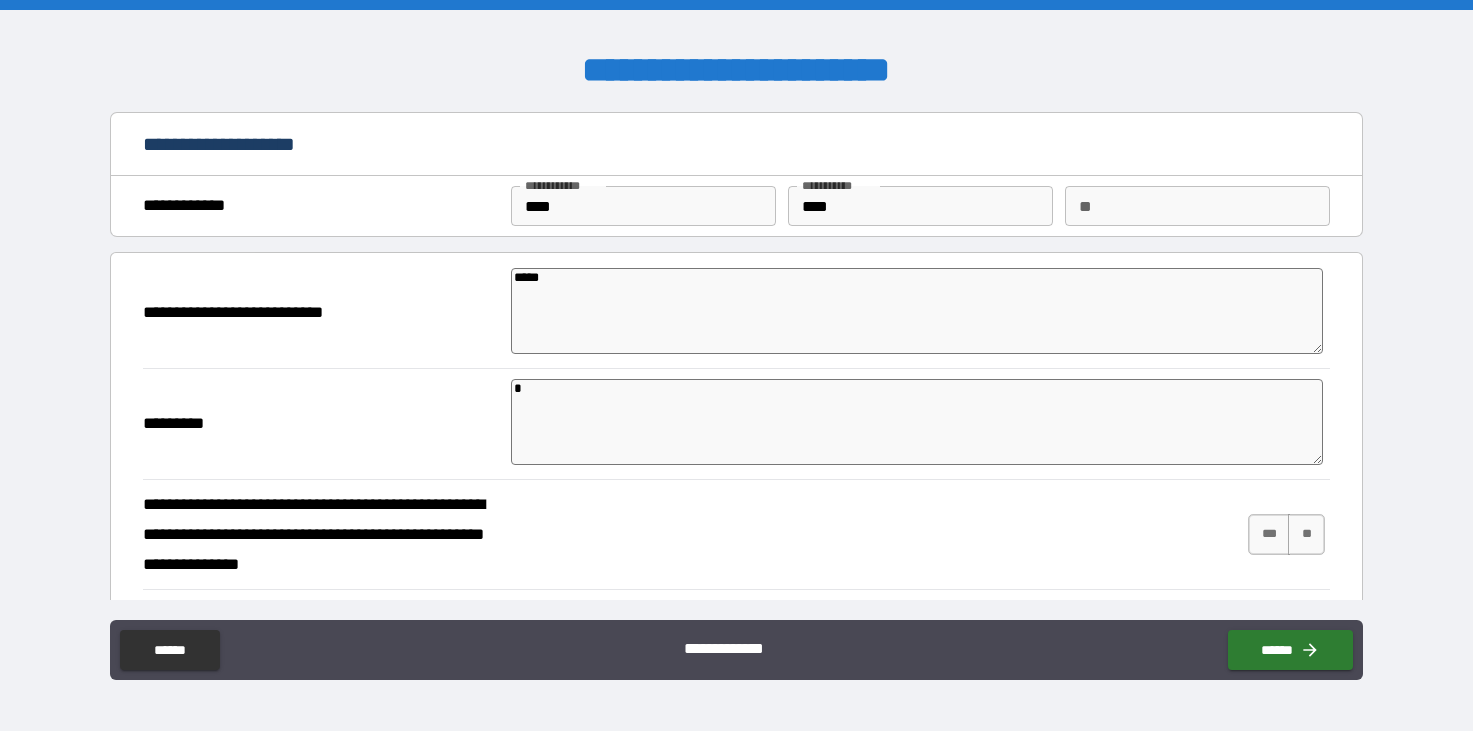 type on "**" 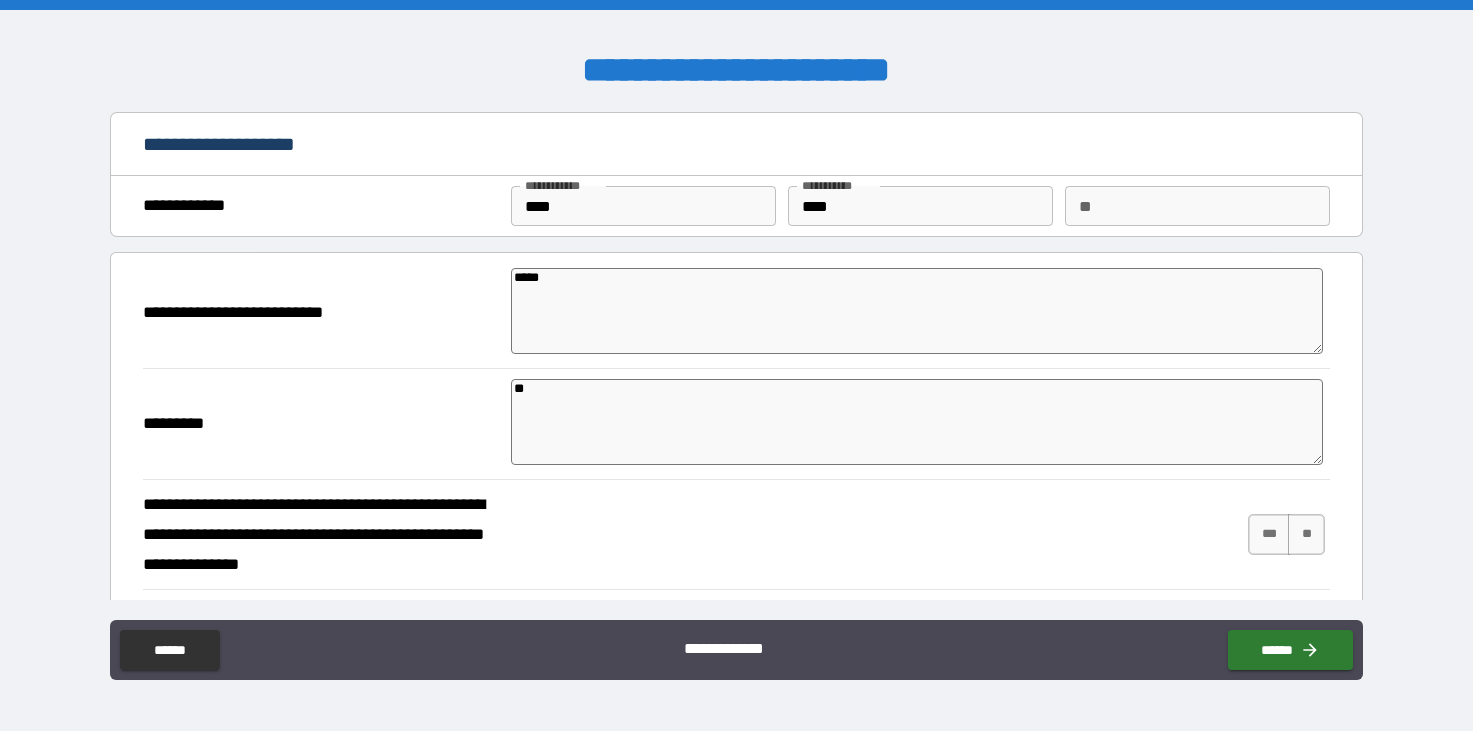 type on "*" 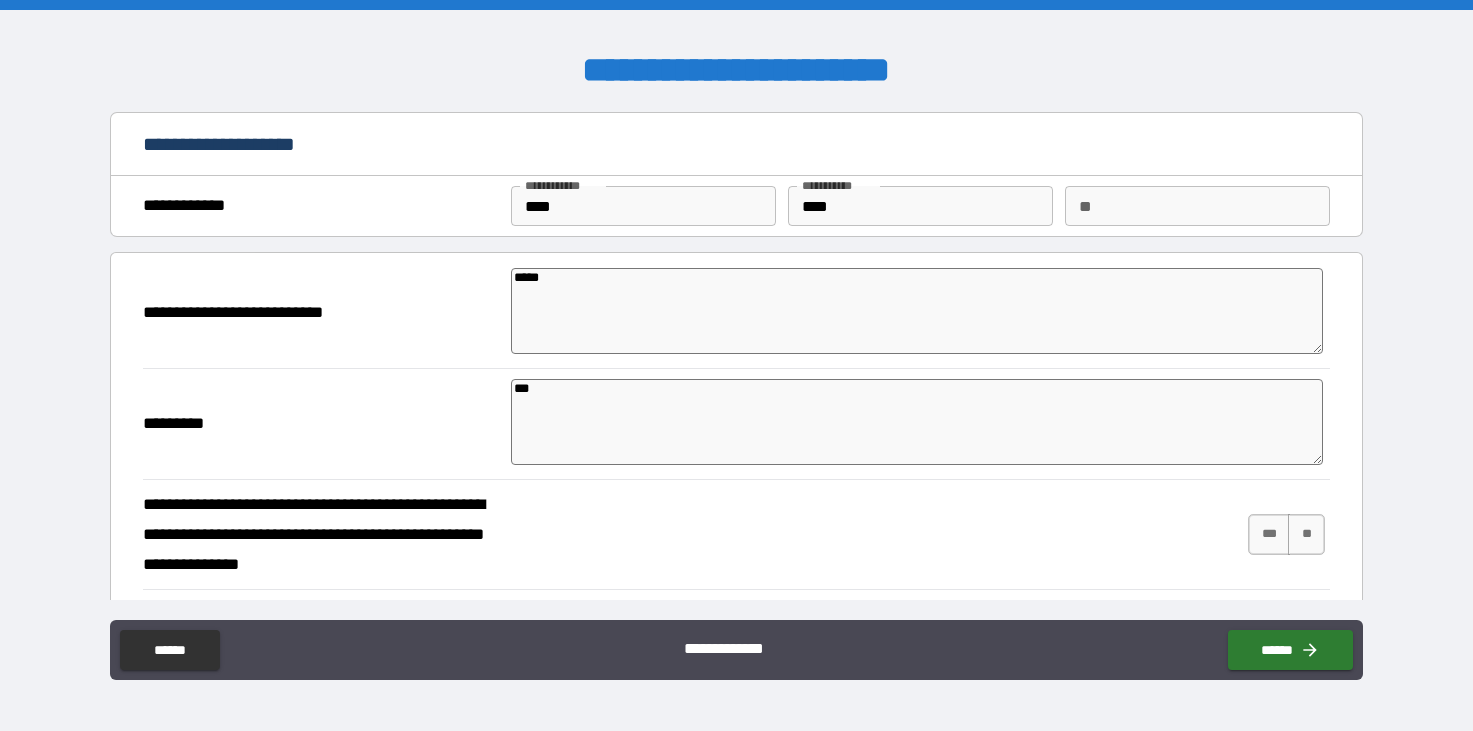 type on "*" 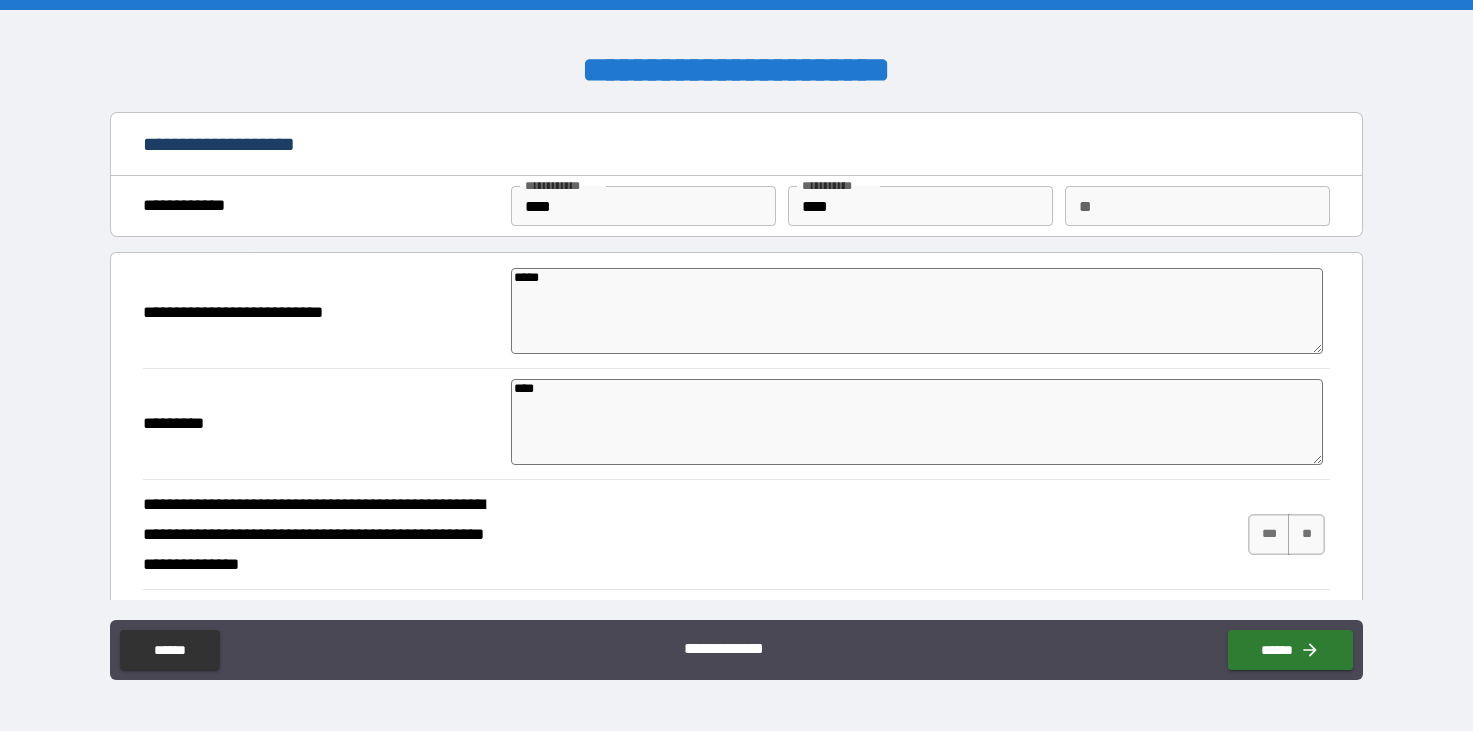 type on "*" 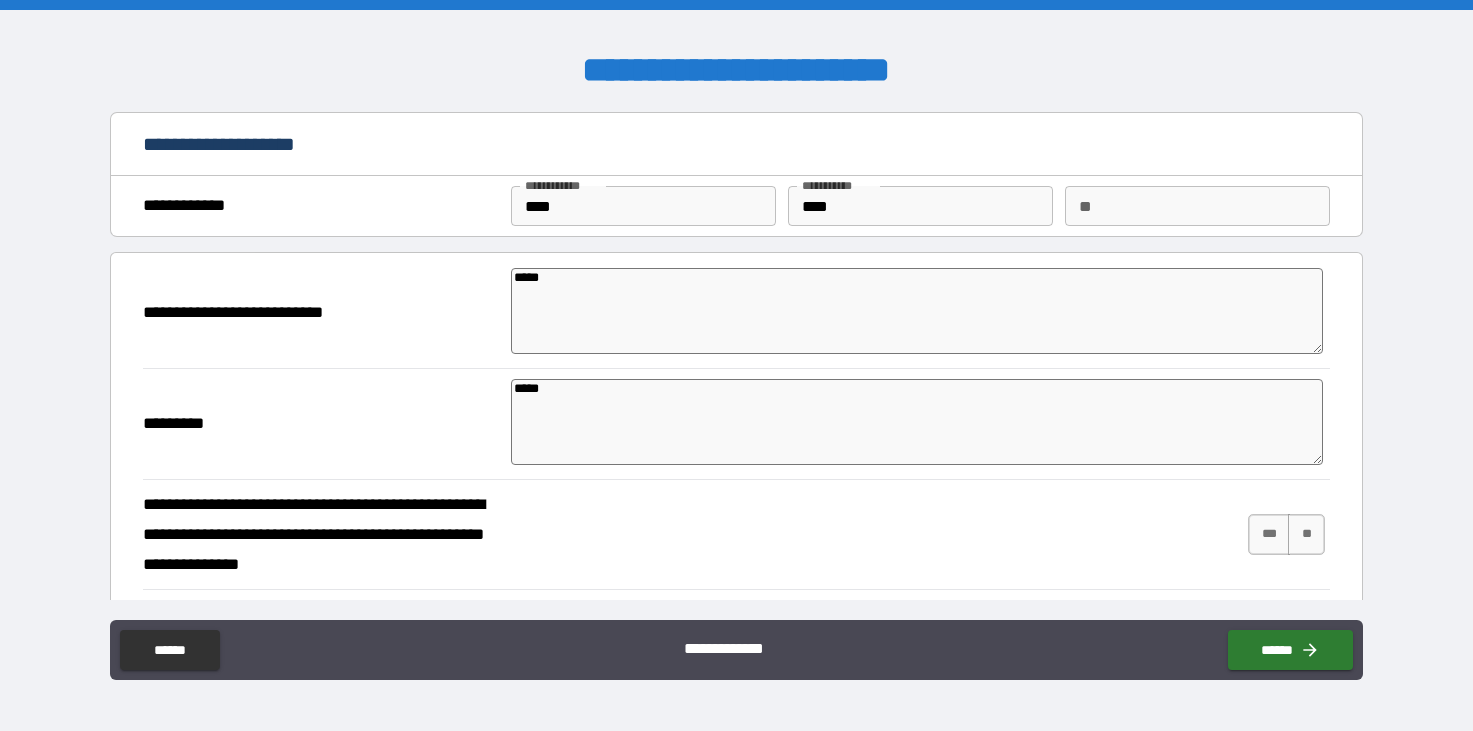 type on "*" 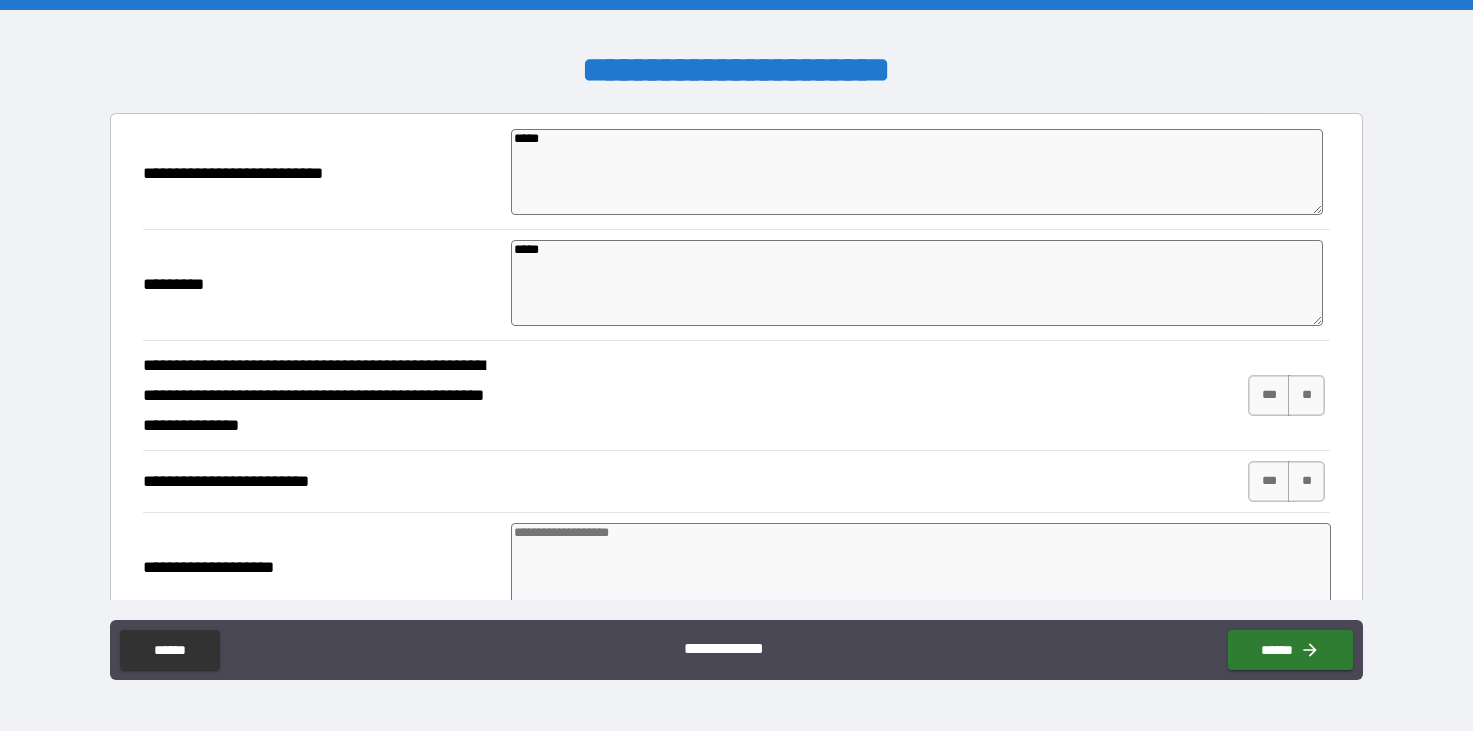 scroll, scrollTop: 200, scrollLeft: 0, axis: vertical 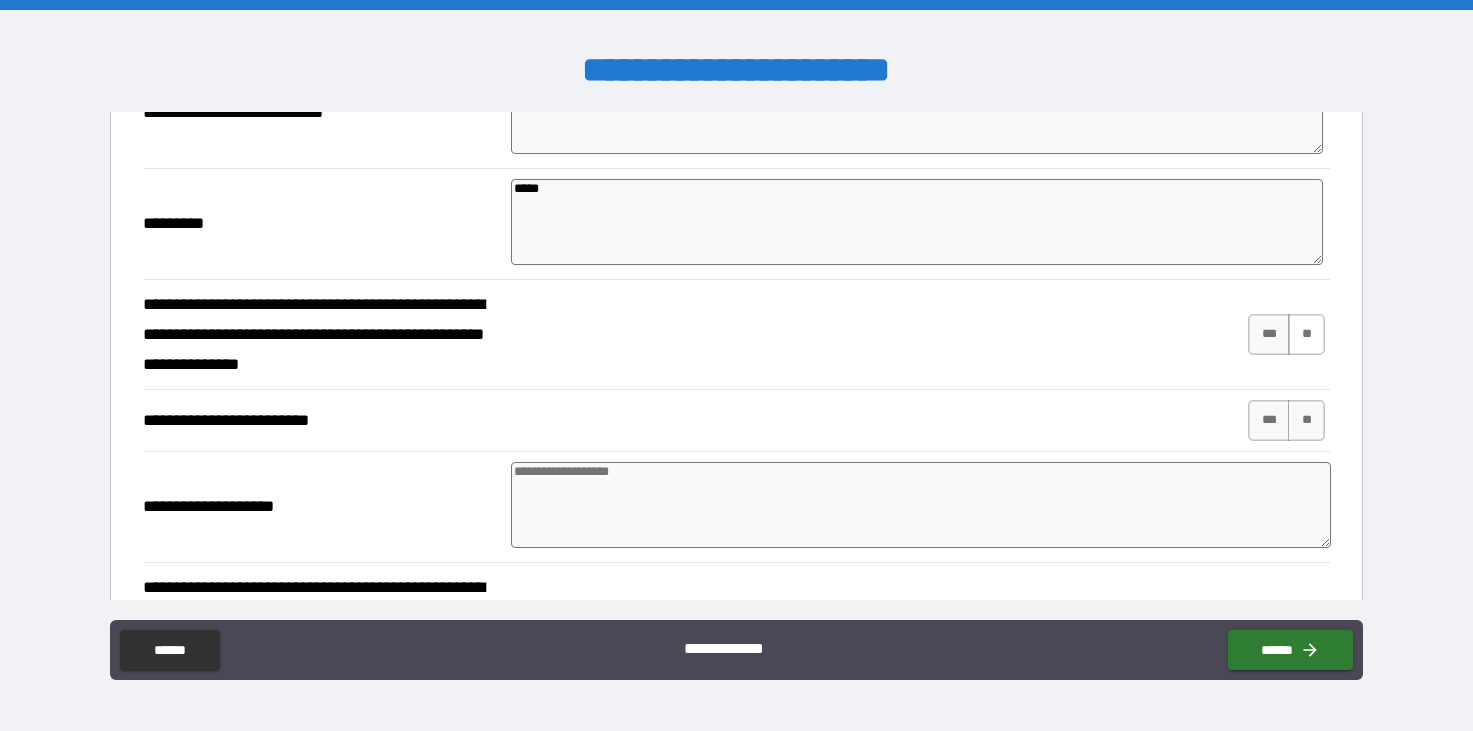 type on "*****" 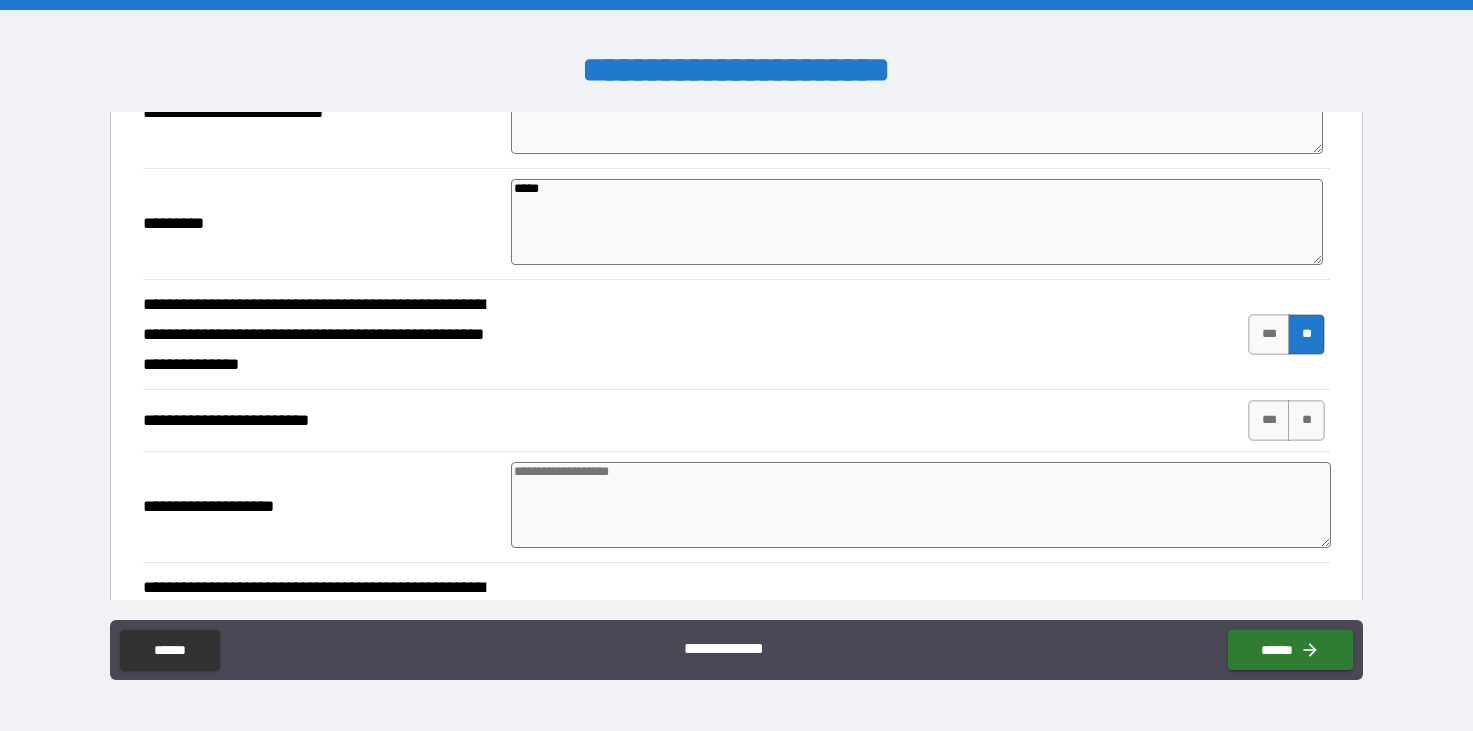 type on "*" 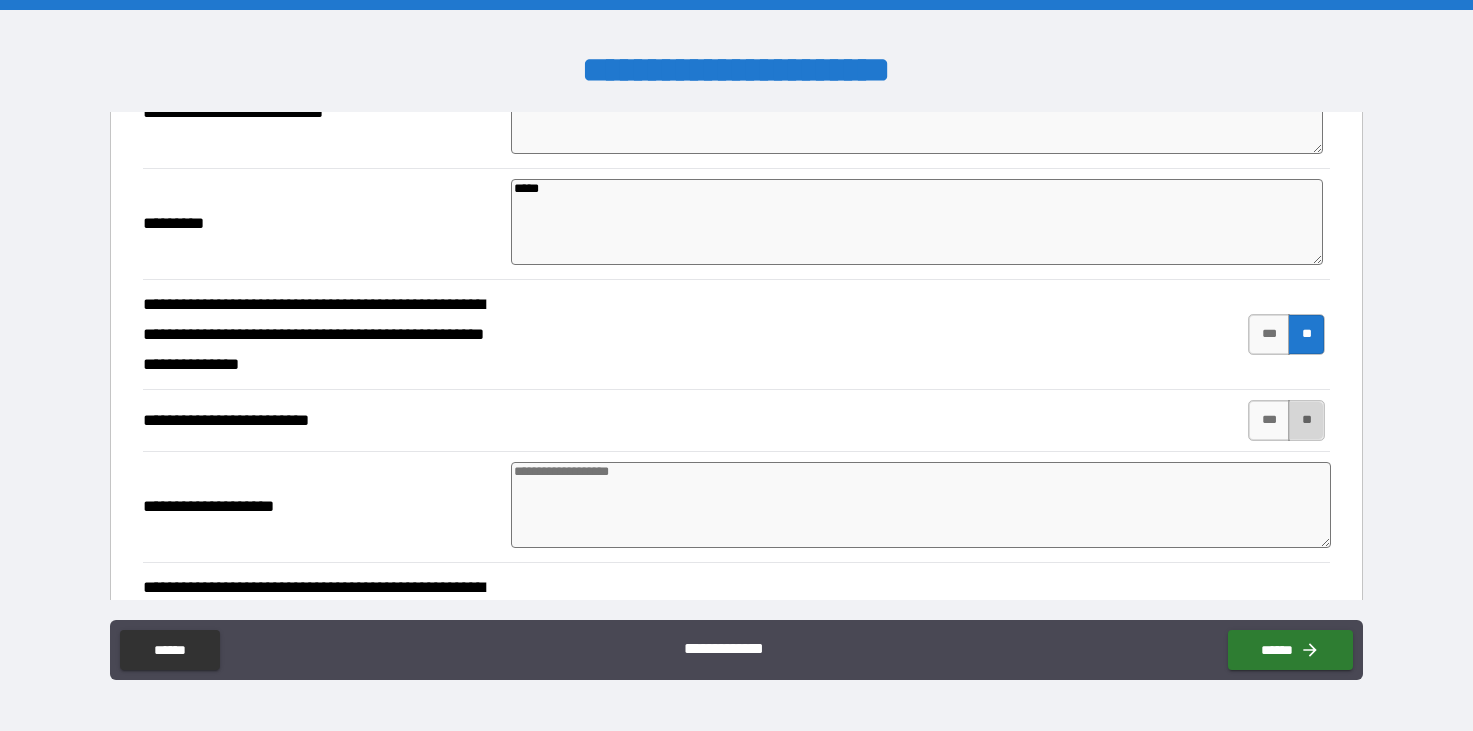 click on "**" at bounding box center [1306, 420] 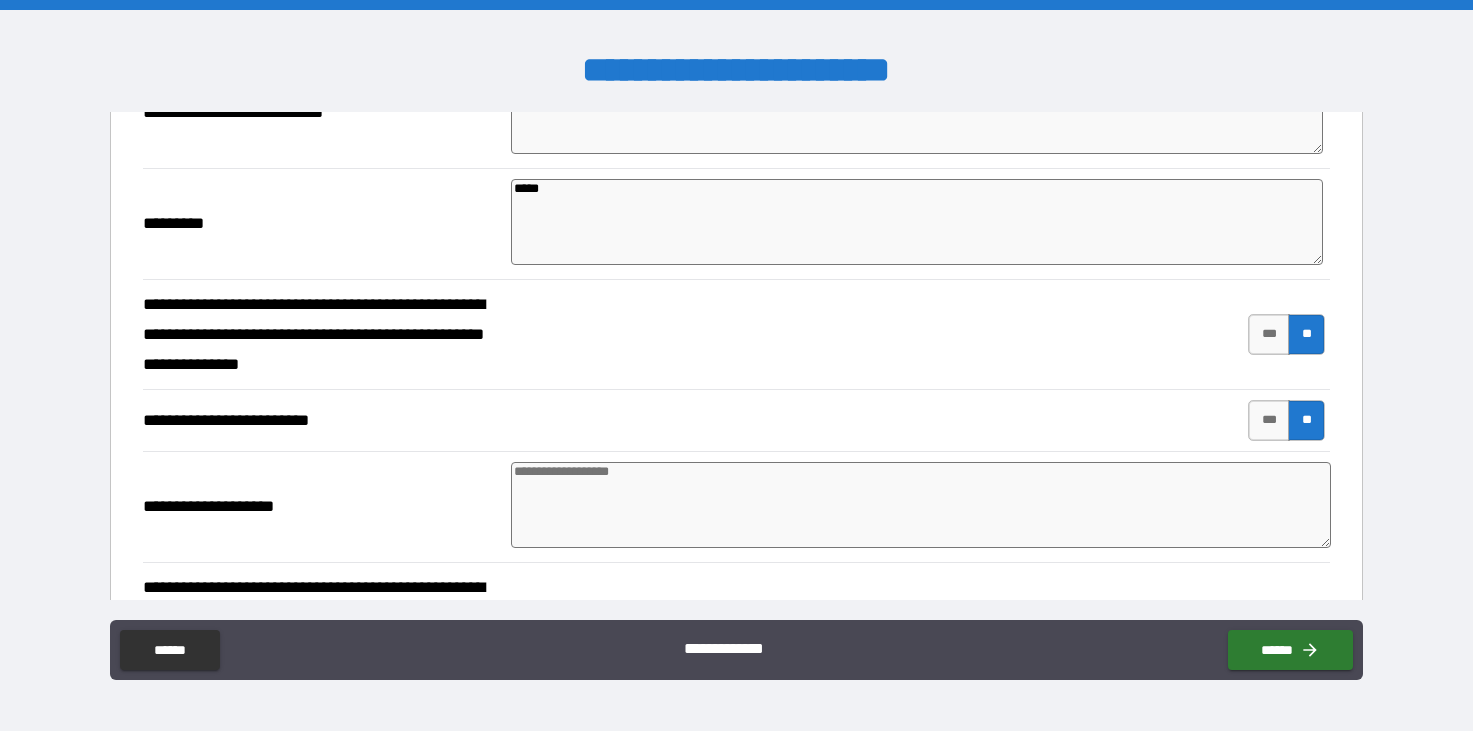 type on "*" 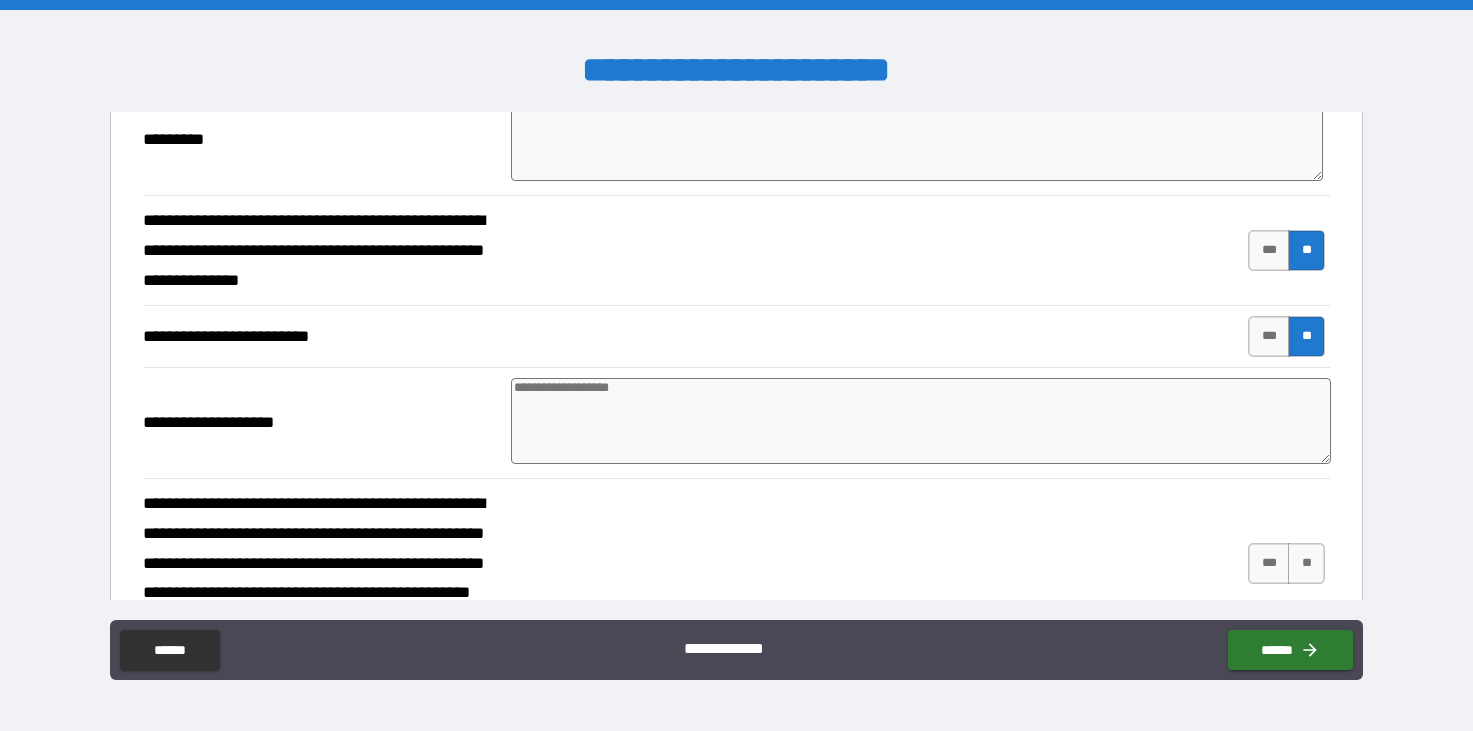 scroll, scrollTop: 400, scrollLeft: 0, axis: vertical 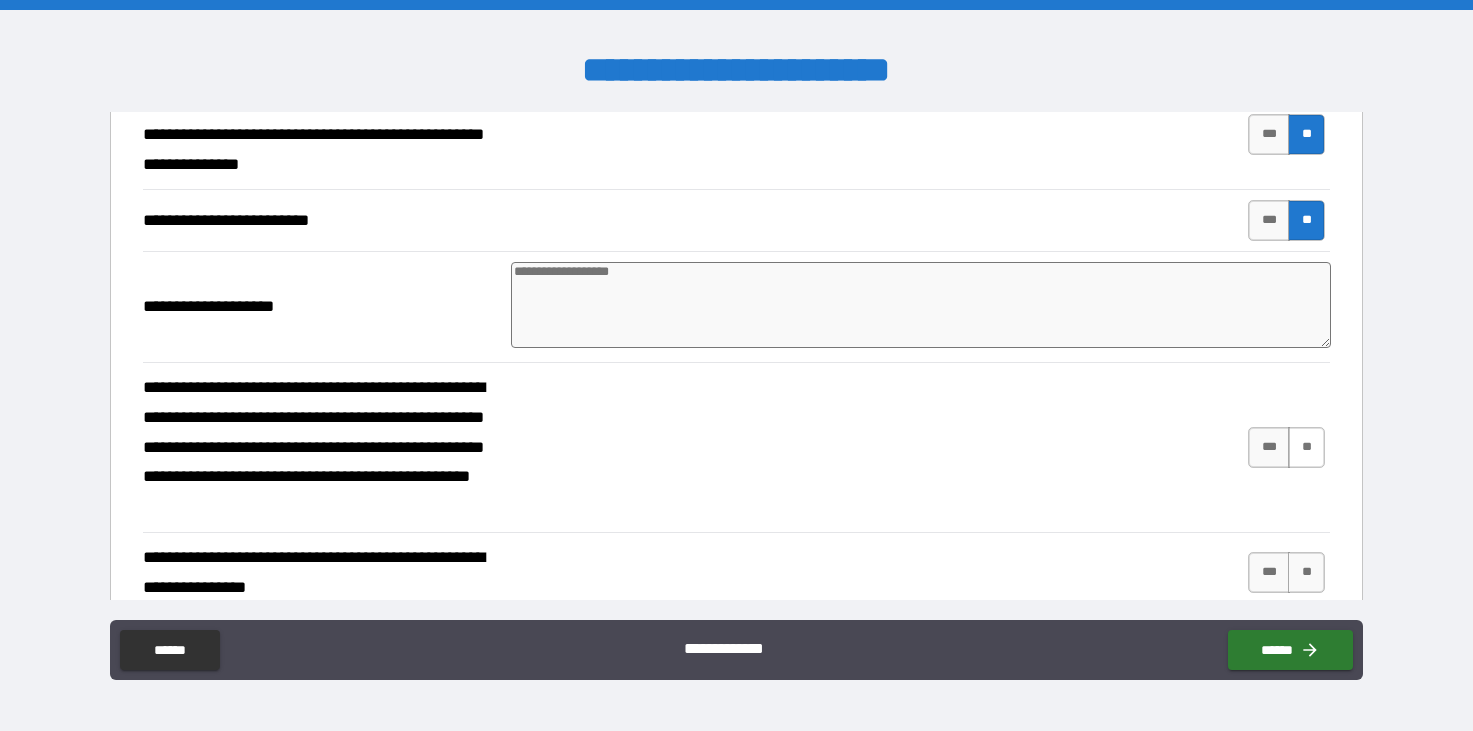 click on "**" at bounding box center [1306, 447] 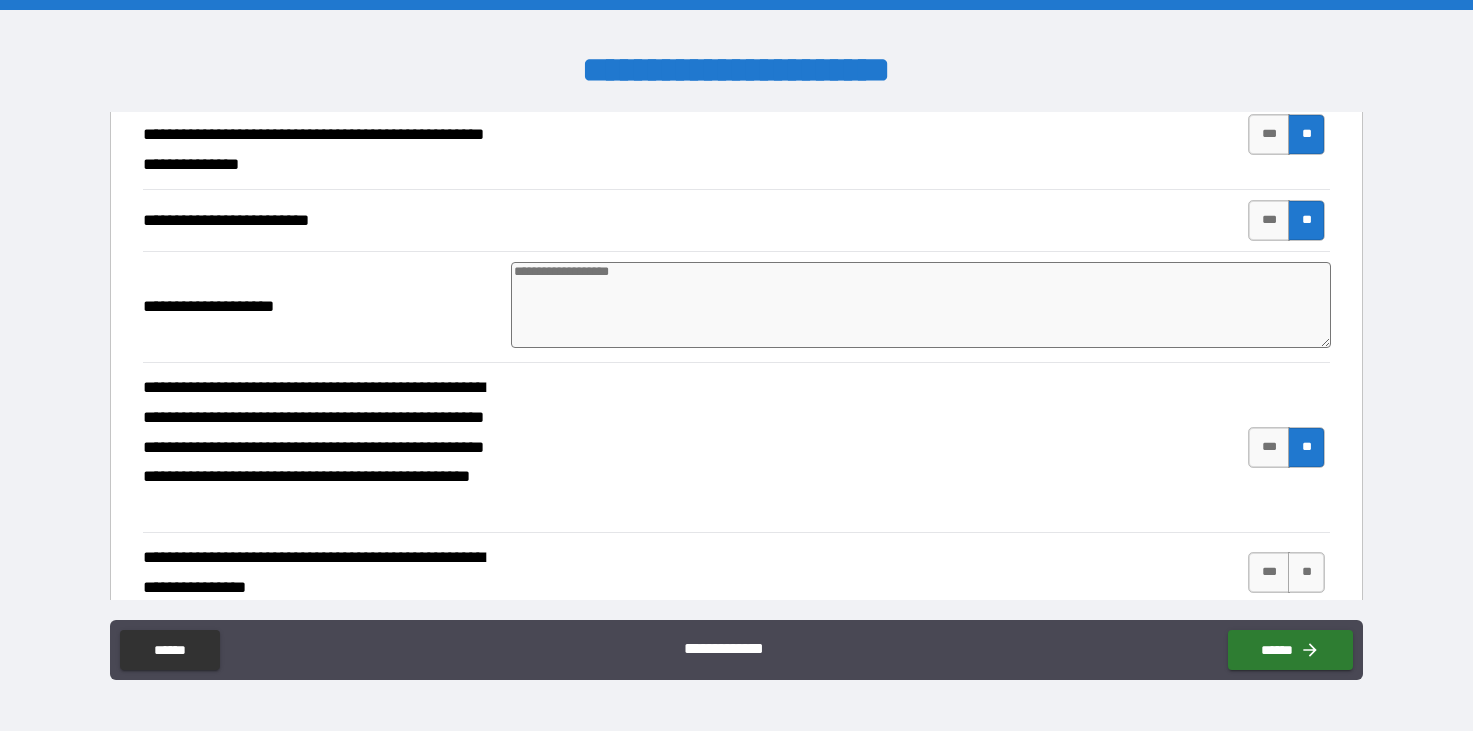 type on "*" 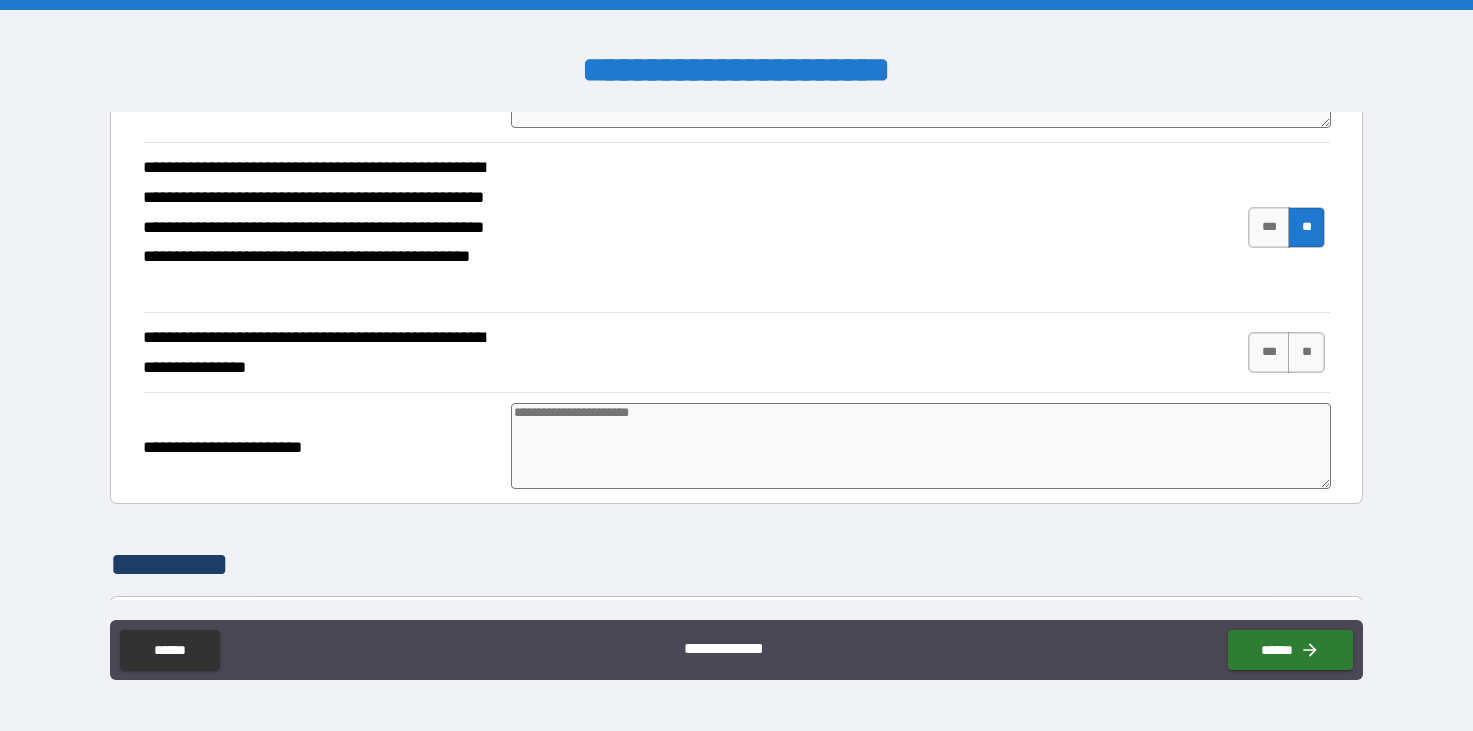 scroll, scrollTop: 600, scrollLeft: 0, axis: vertical 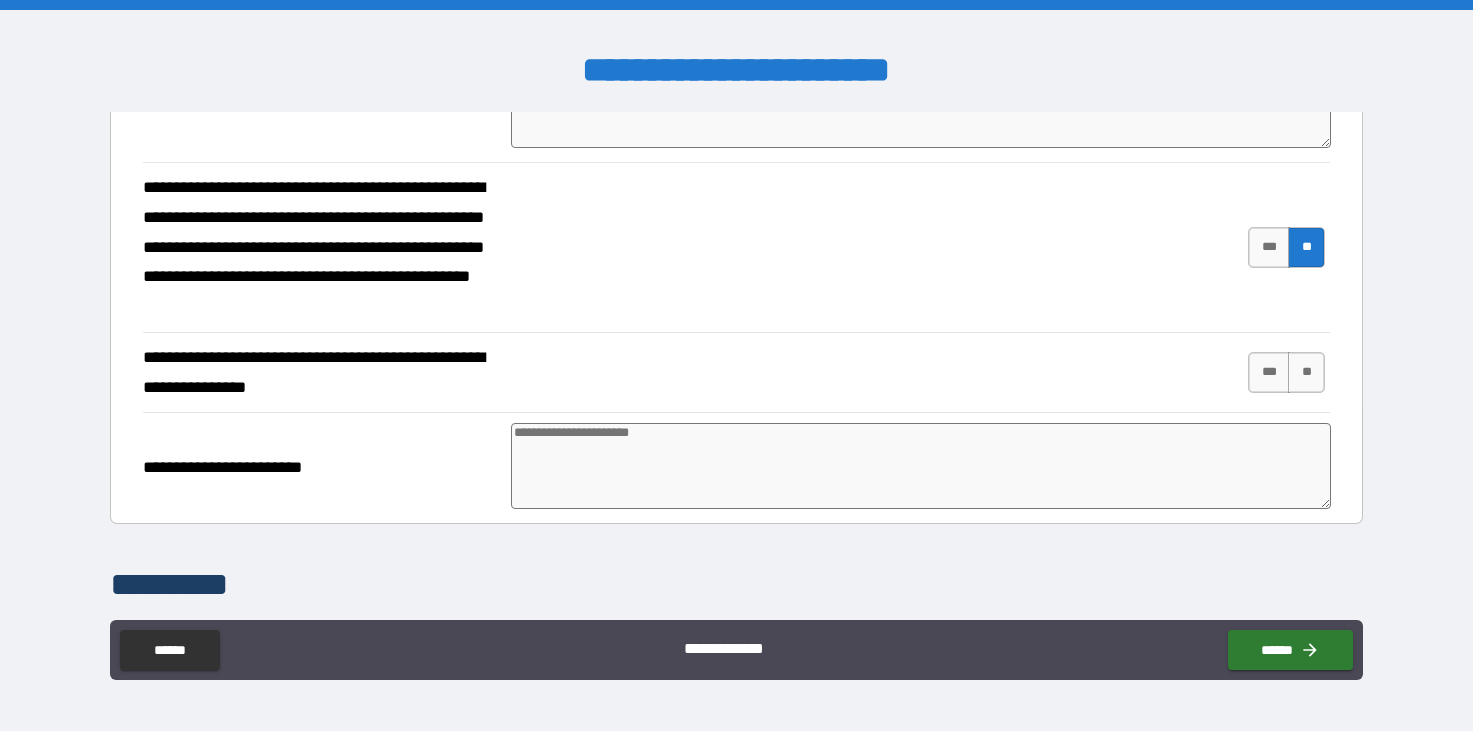 click at bounding box center (921, 466) 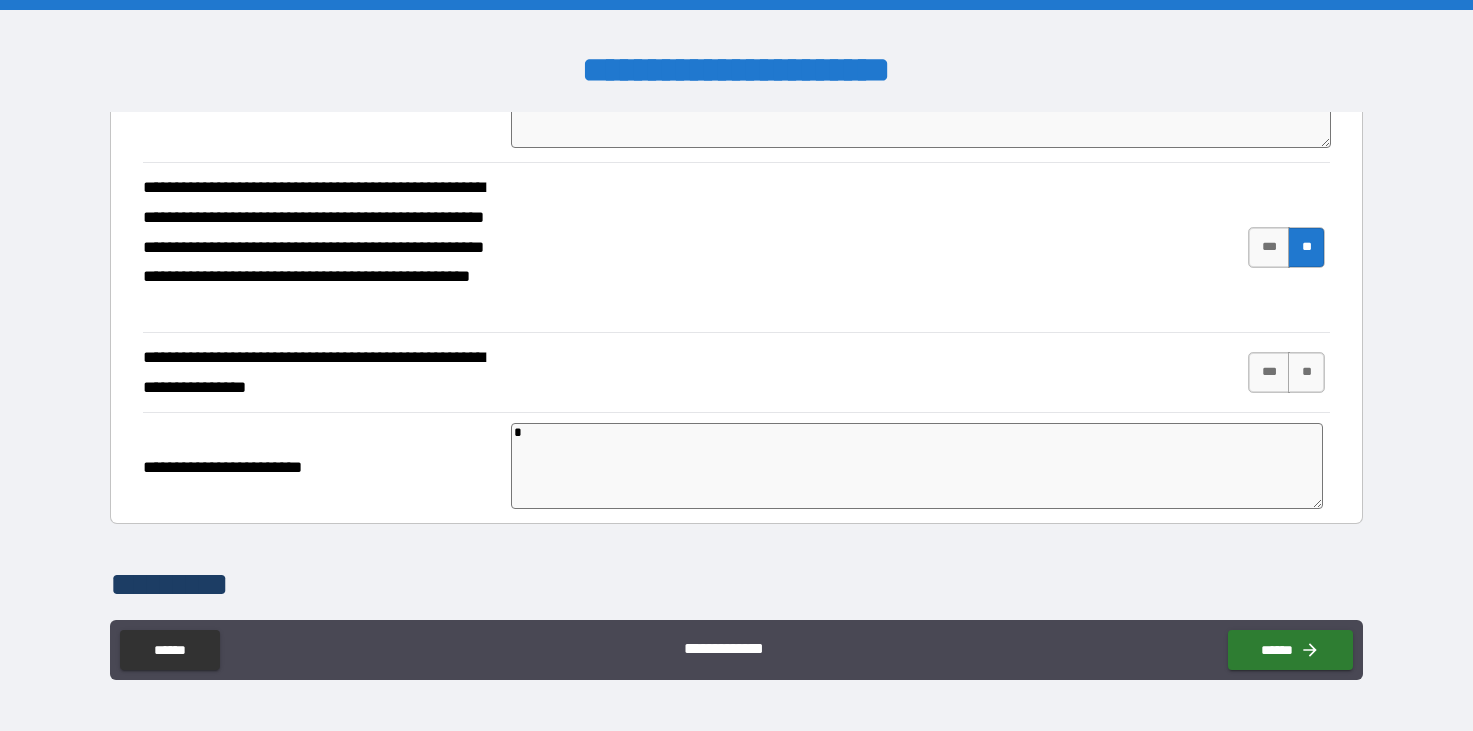 type on "*" 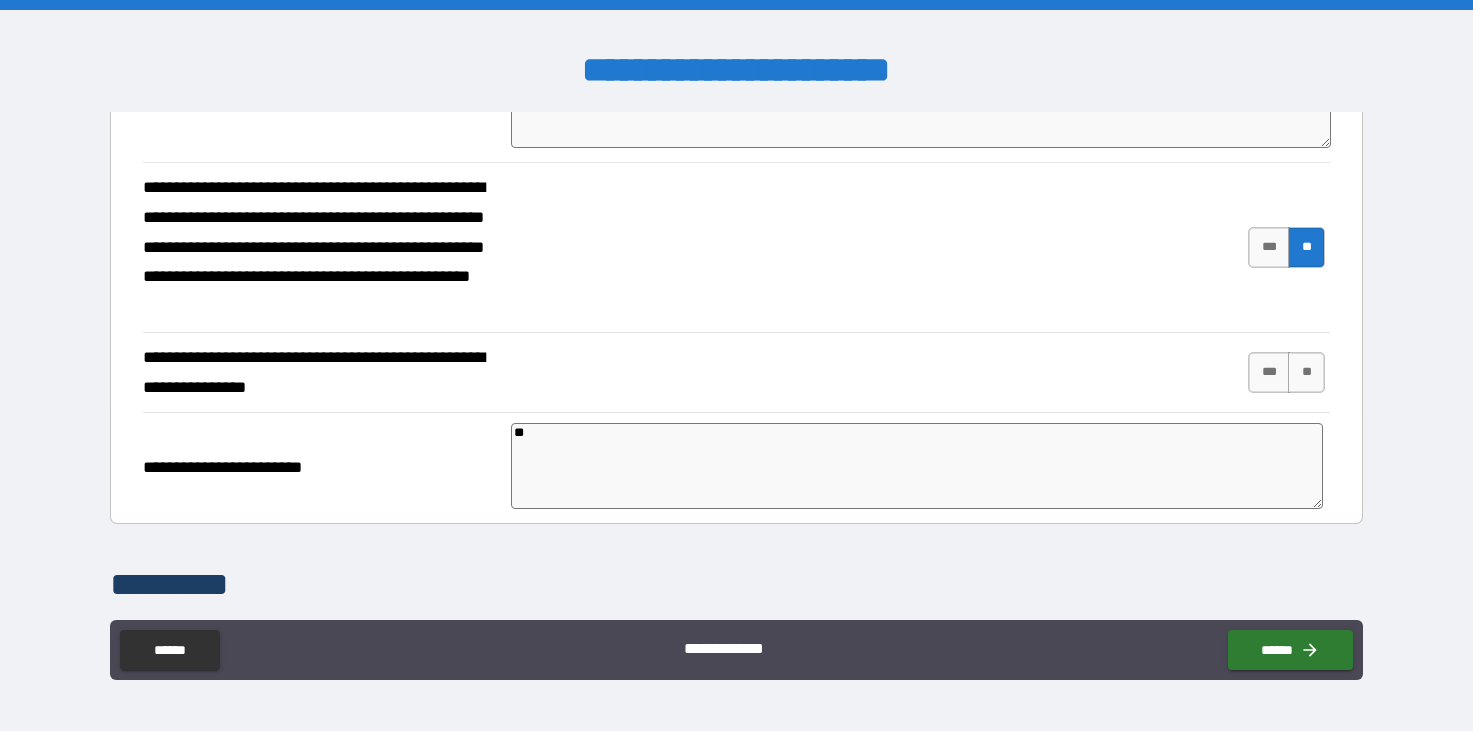 type on "*" 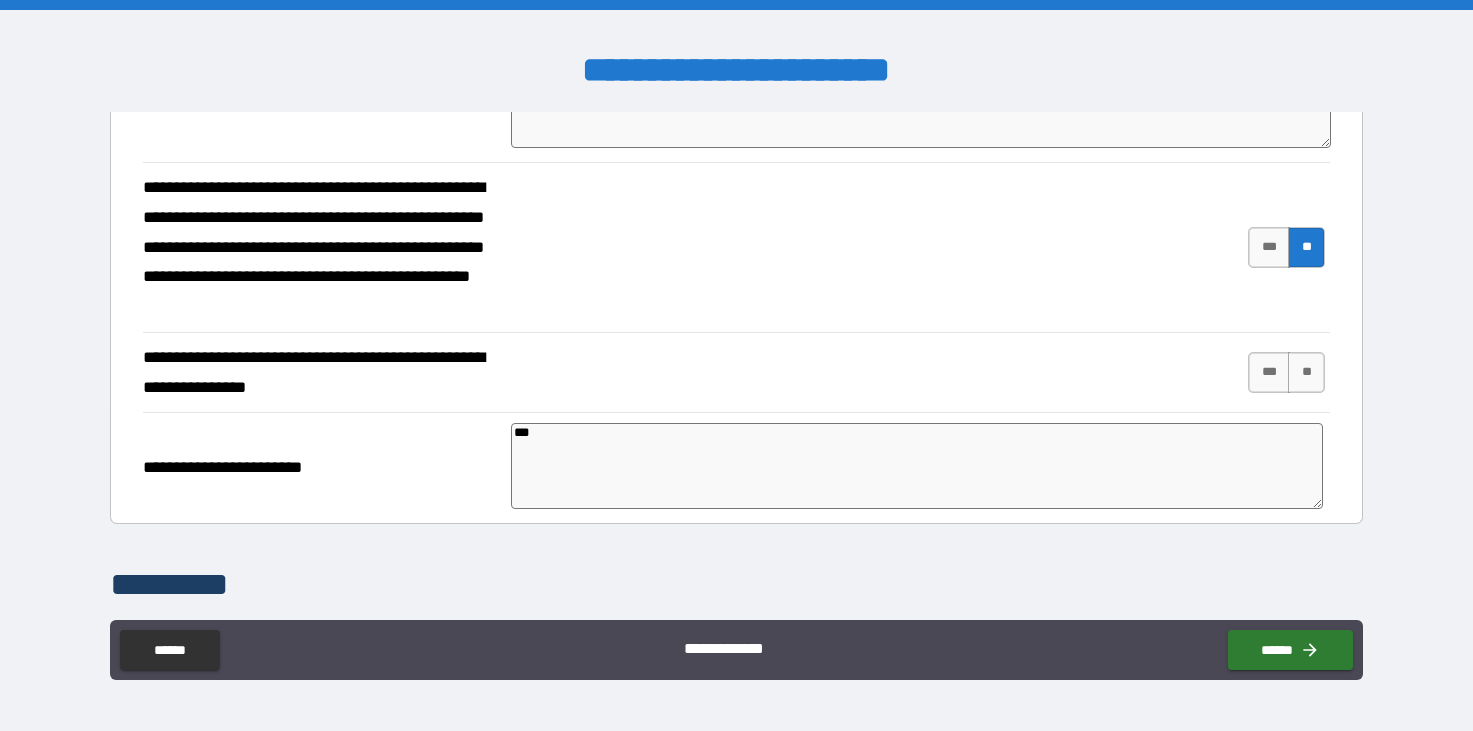 type on "*" 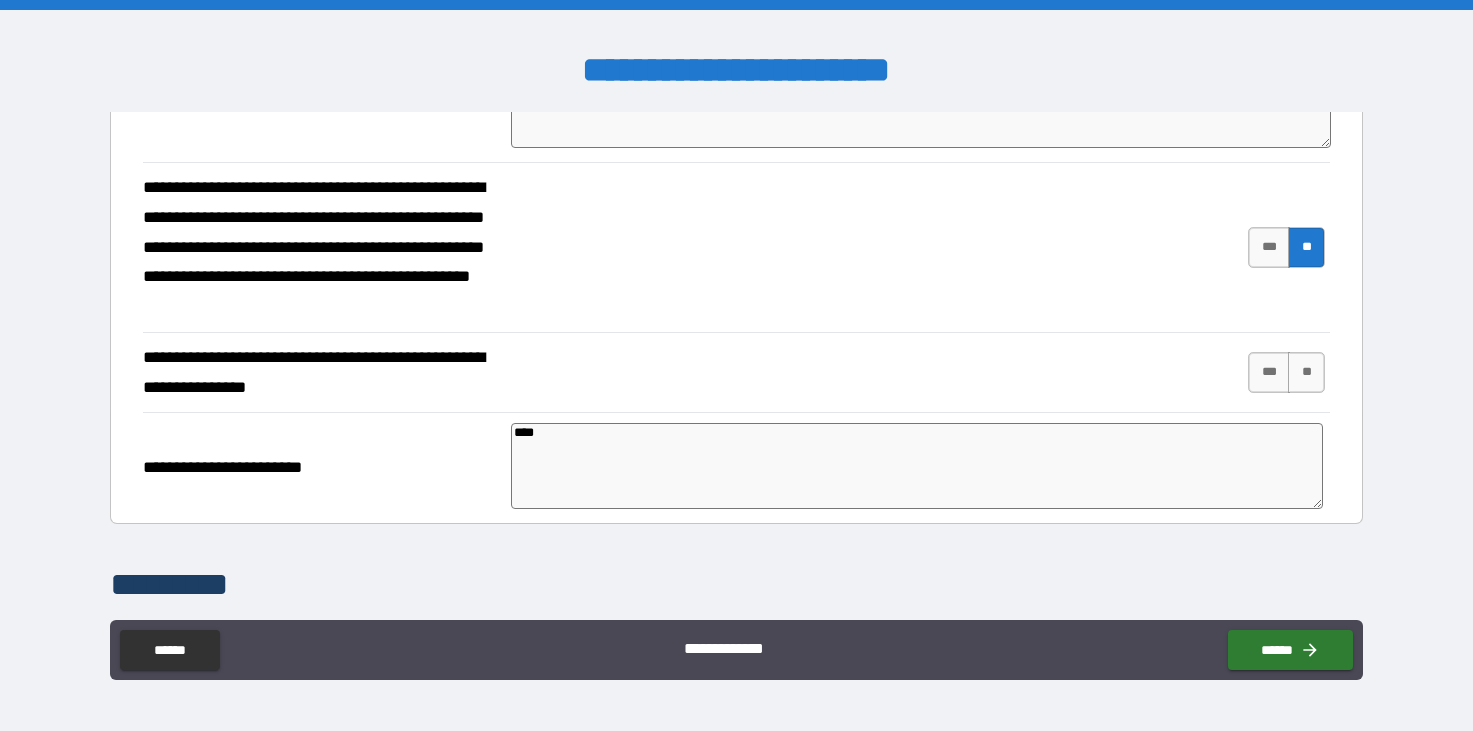 type on "*" 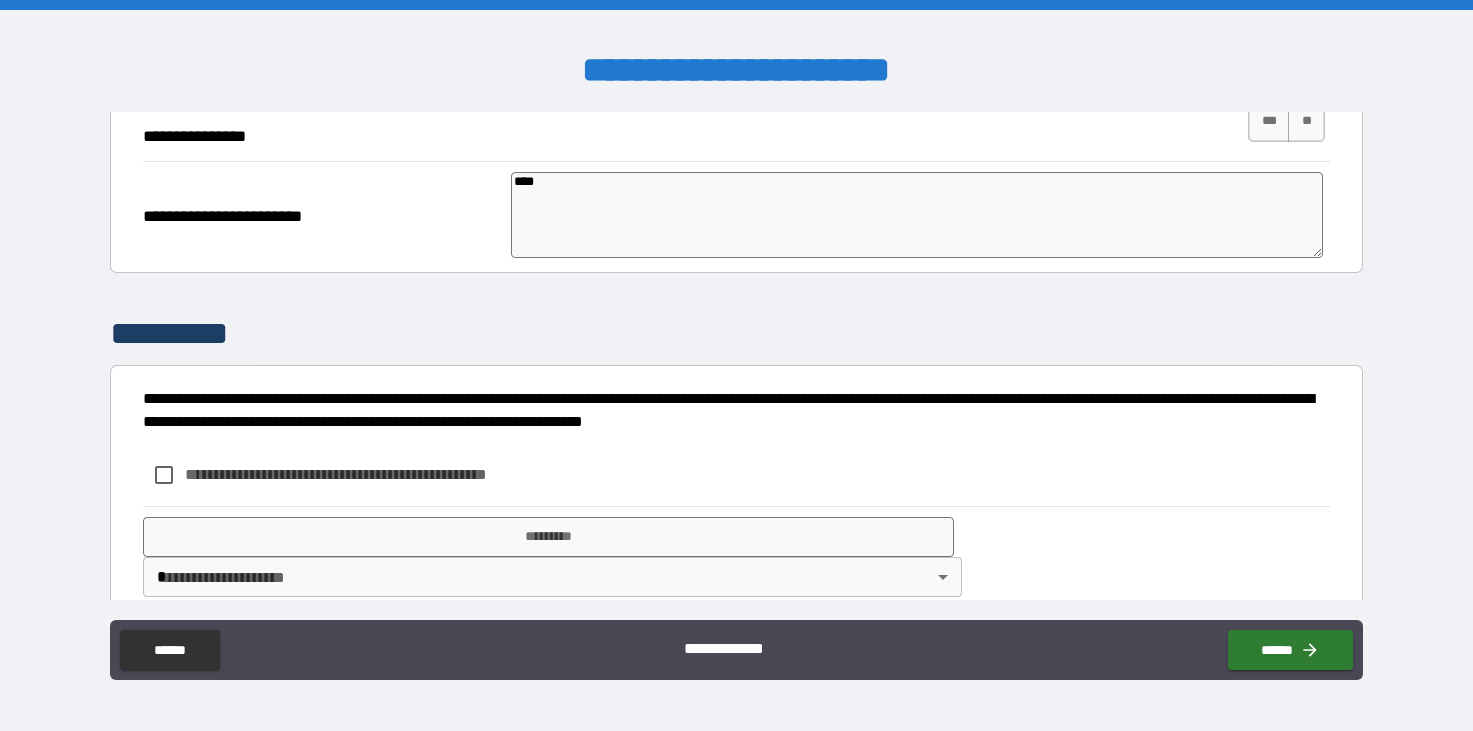 scroll, scrollTop: 879, scrollLeft: 0, axis: vertical 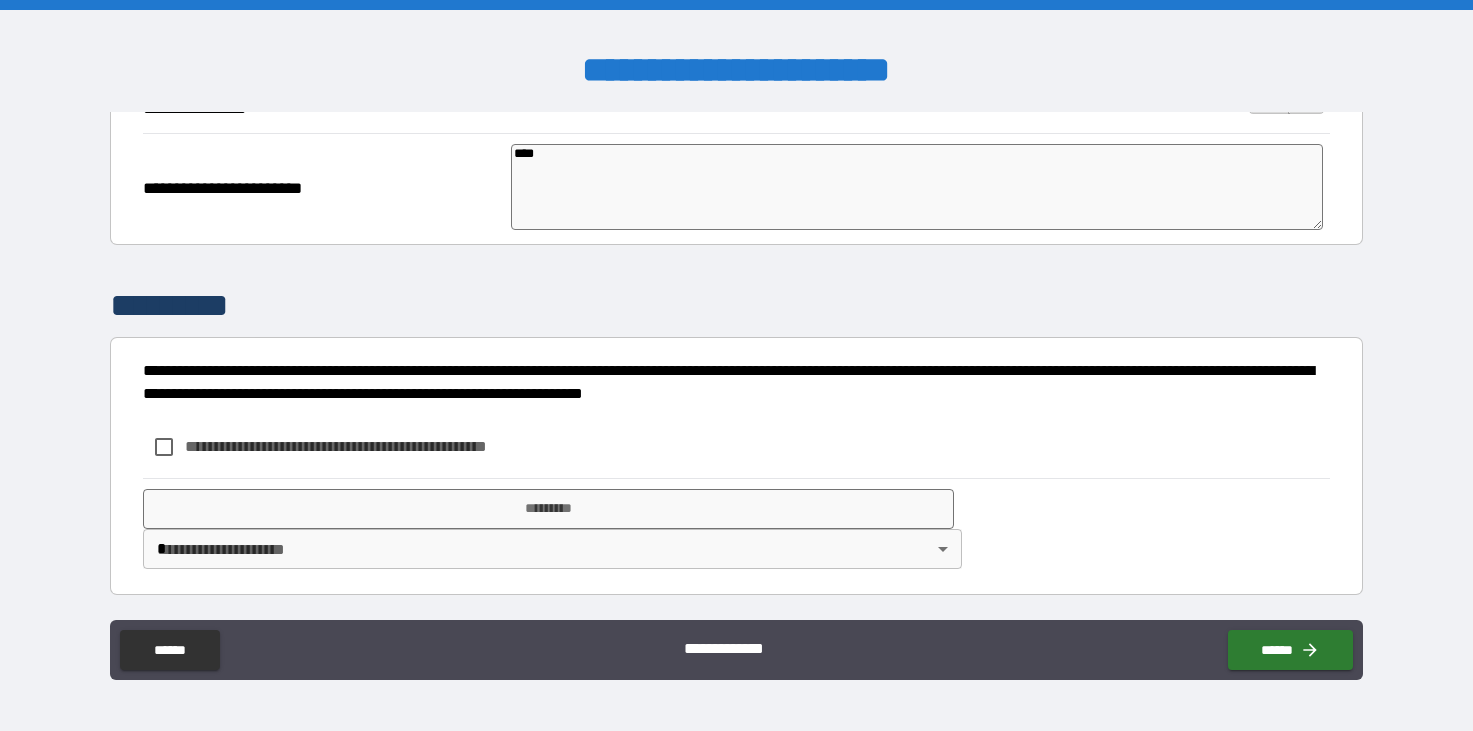 type on "****" 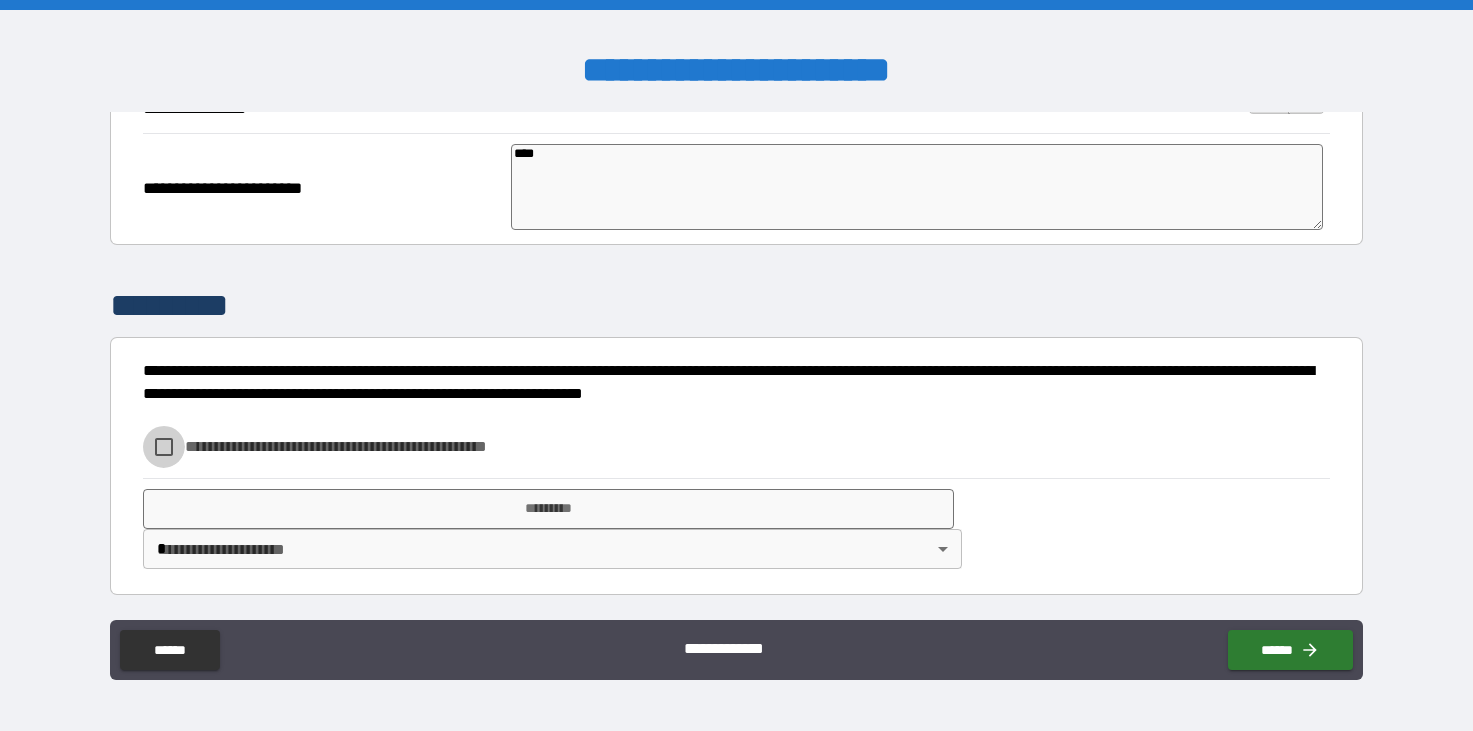 type on "*" 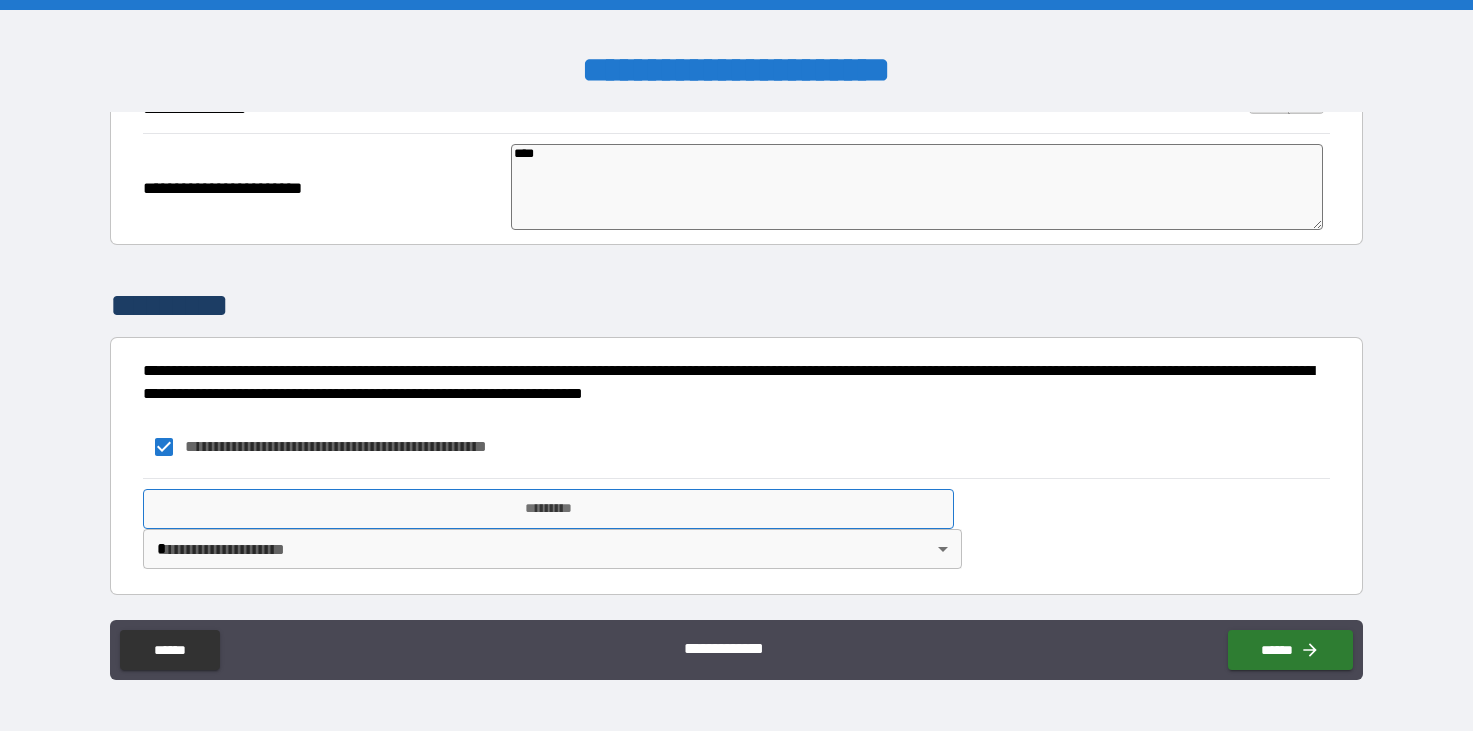 click on "*********" at bounding box center [549, 509] 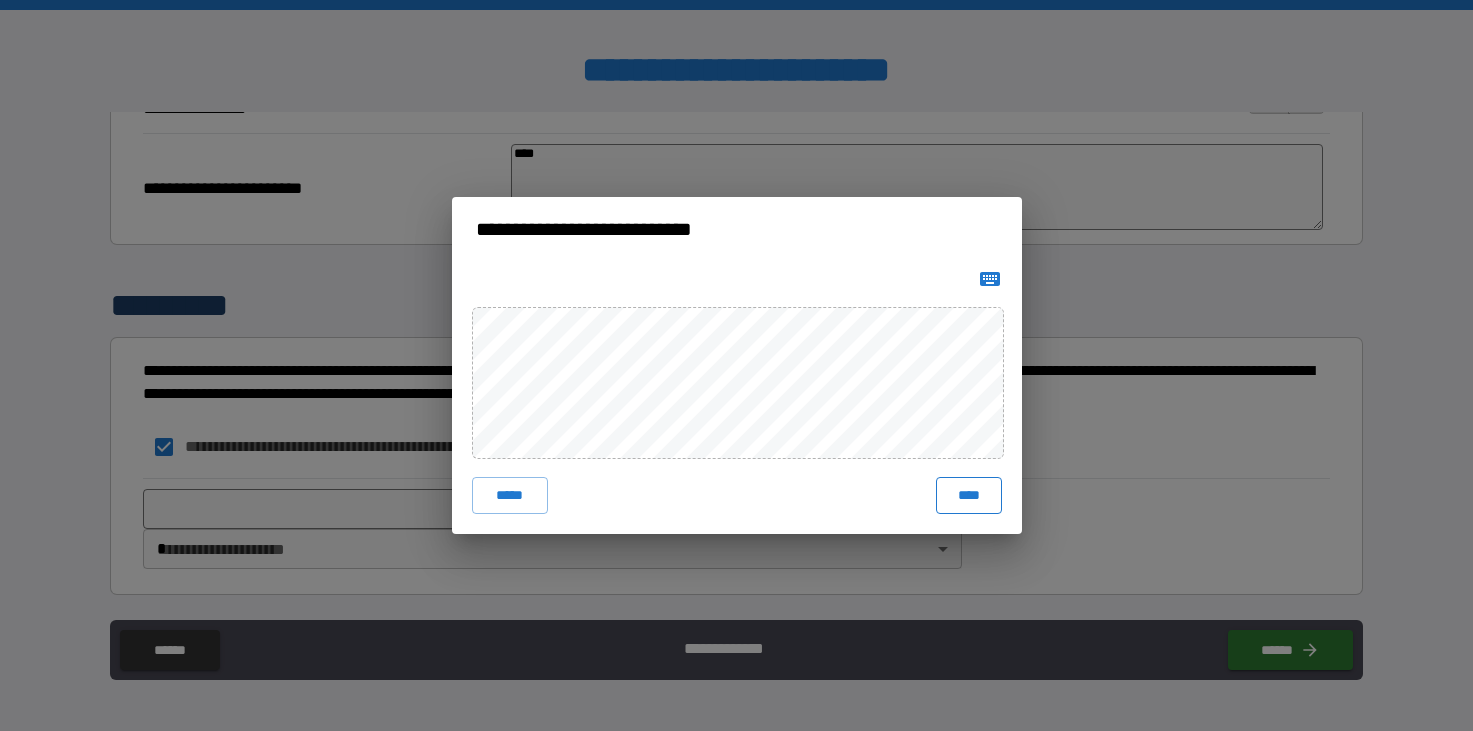 click on "****" at bounding box center (969, 495) 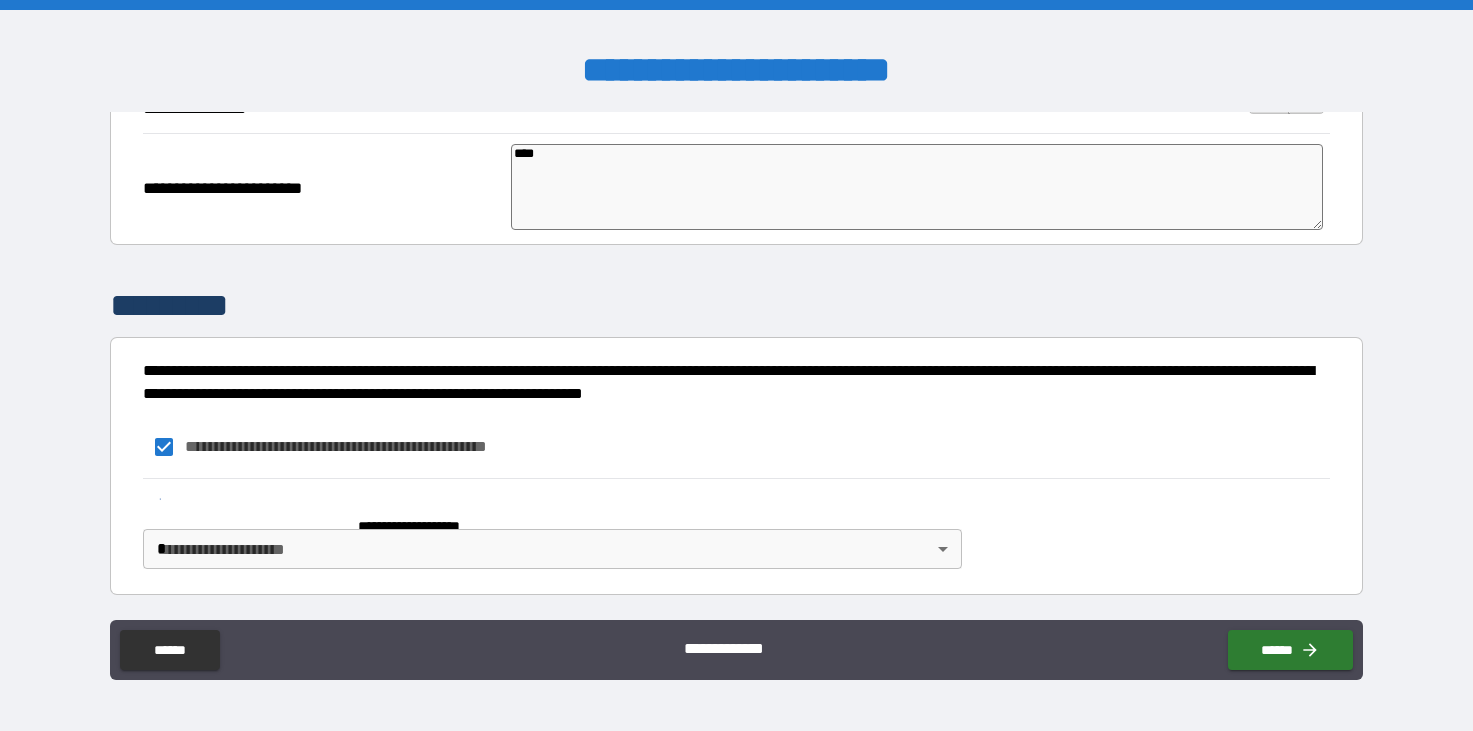 type on "*" 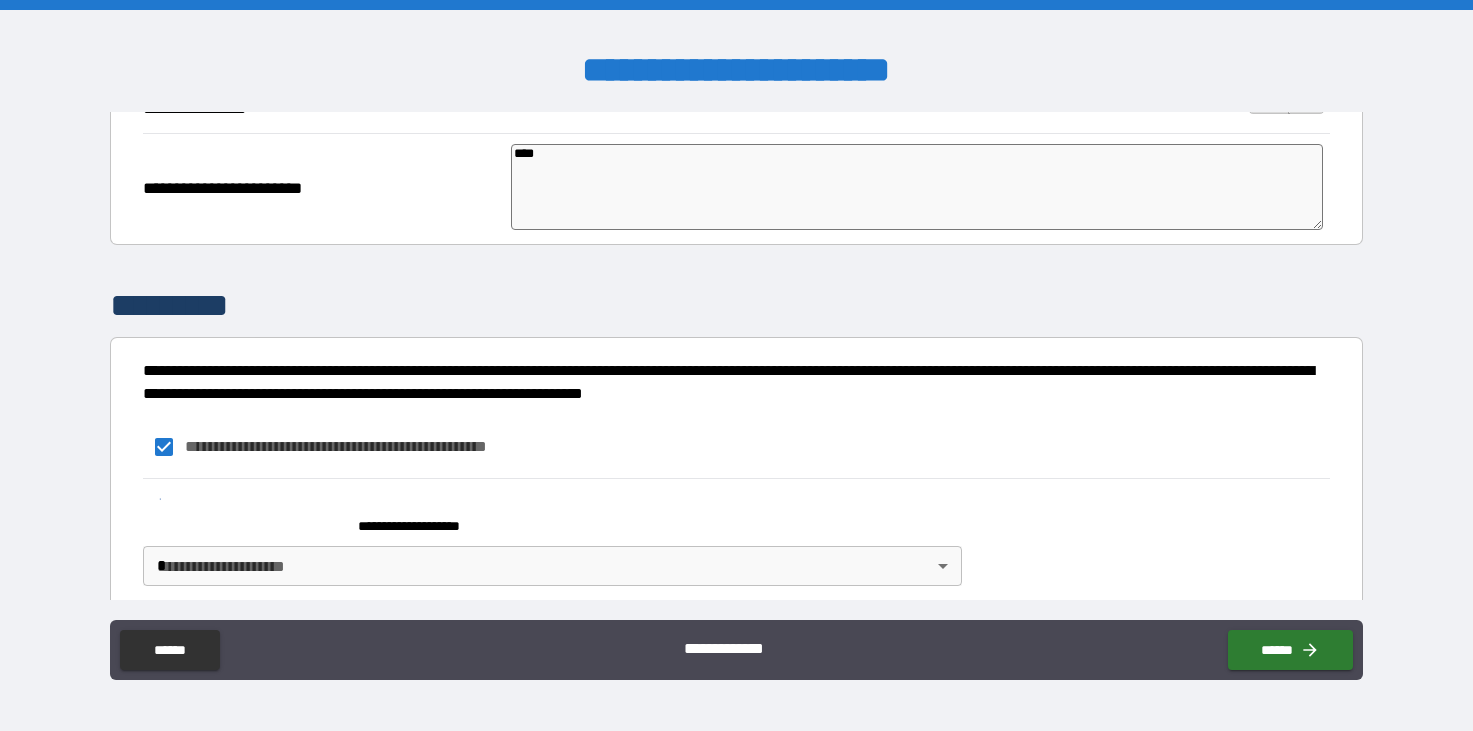 scroll, scrollTop: 896, scrollLeft: 0, axis: vertical 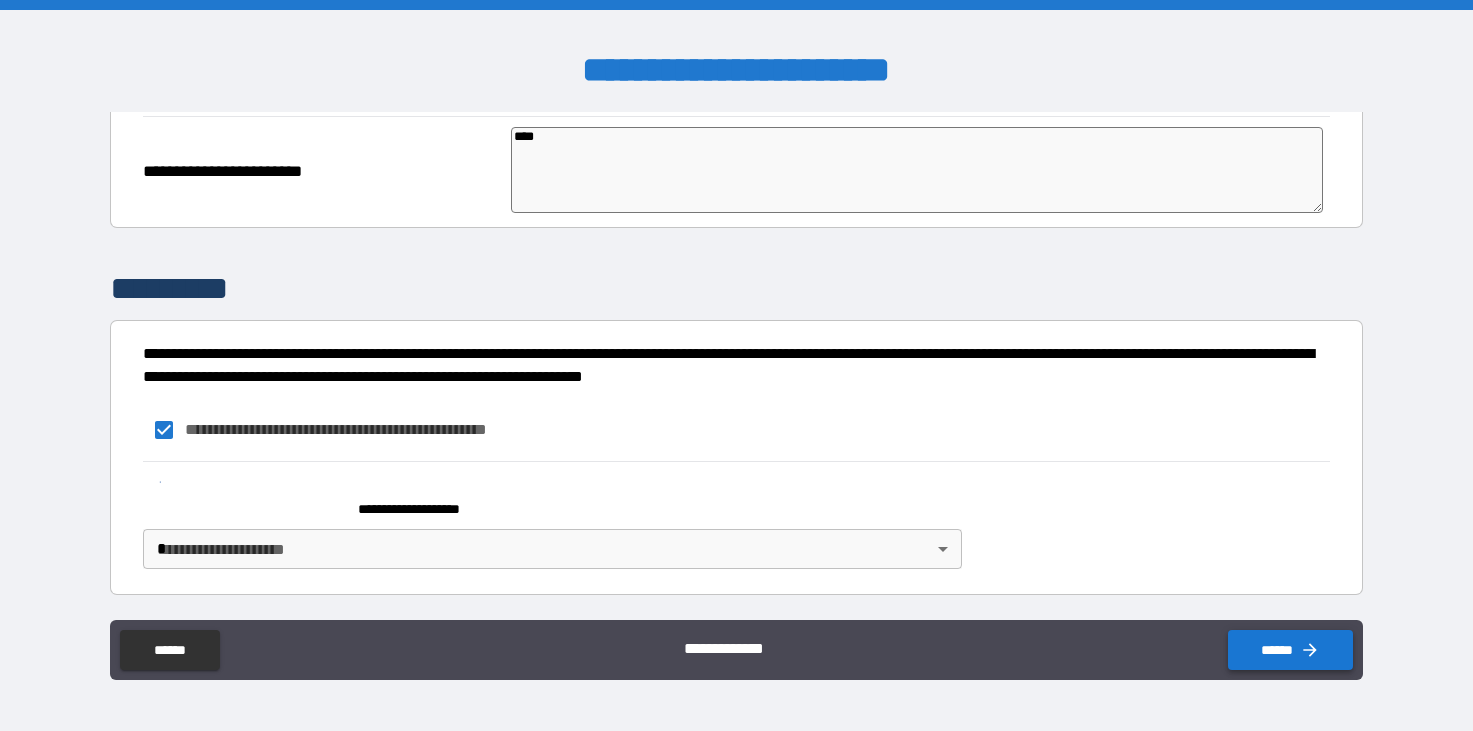 click on "******" at bounding box center (1290, 650) 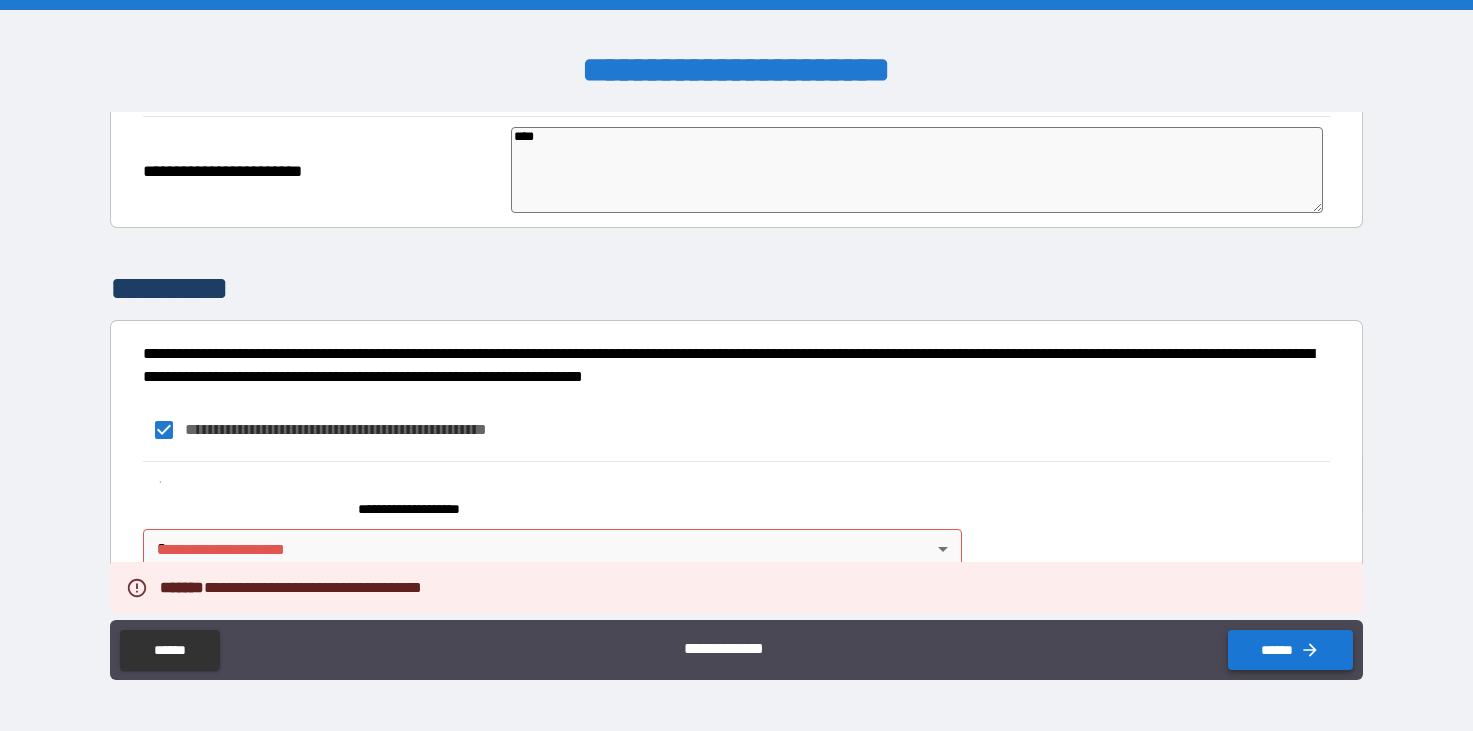 type on "*" 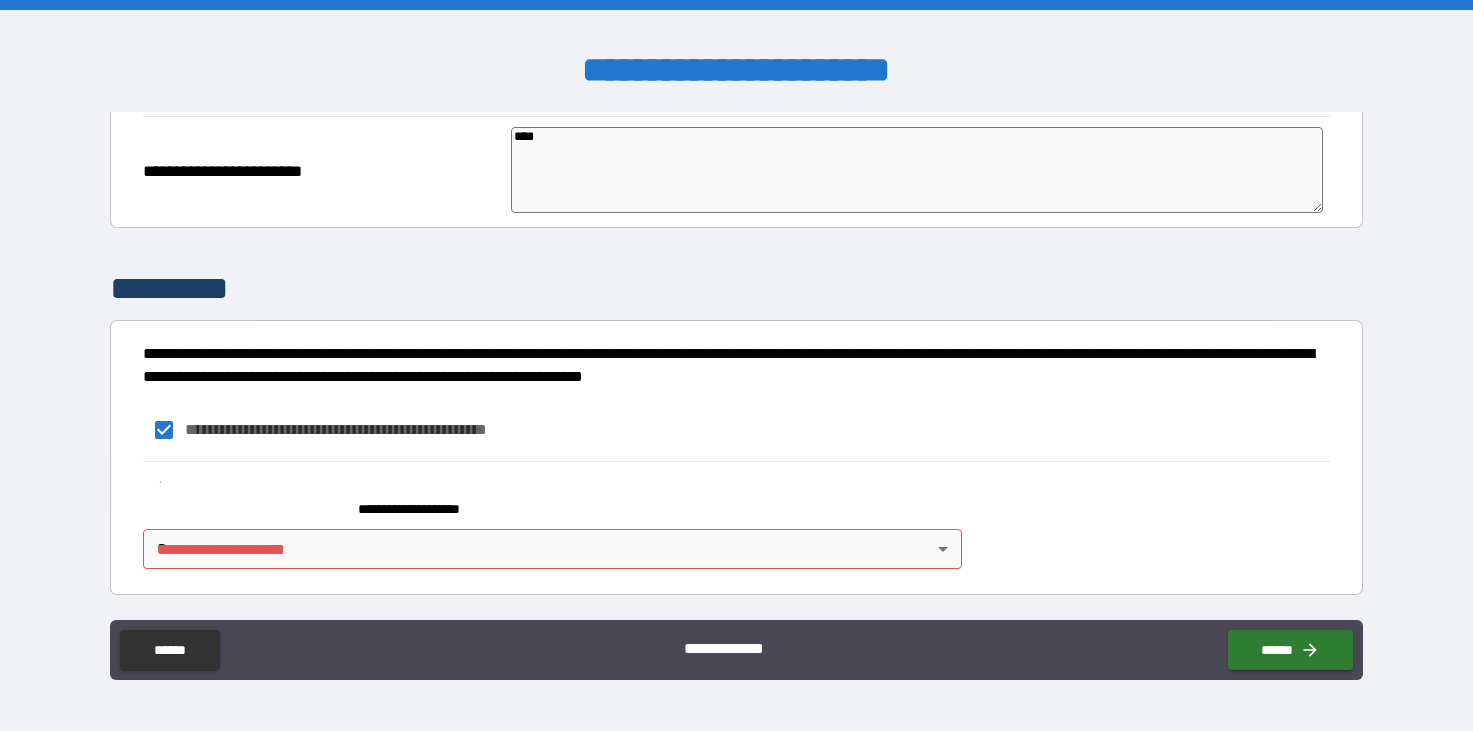 click on "**********" at bounding box center [736, 365] 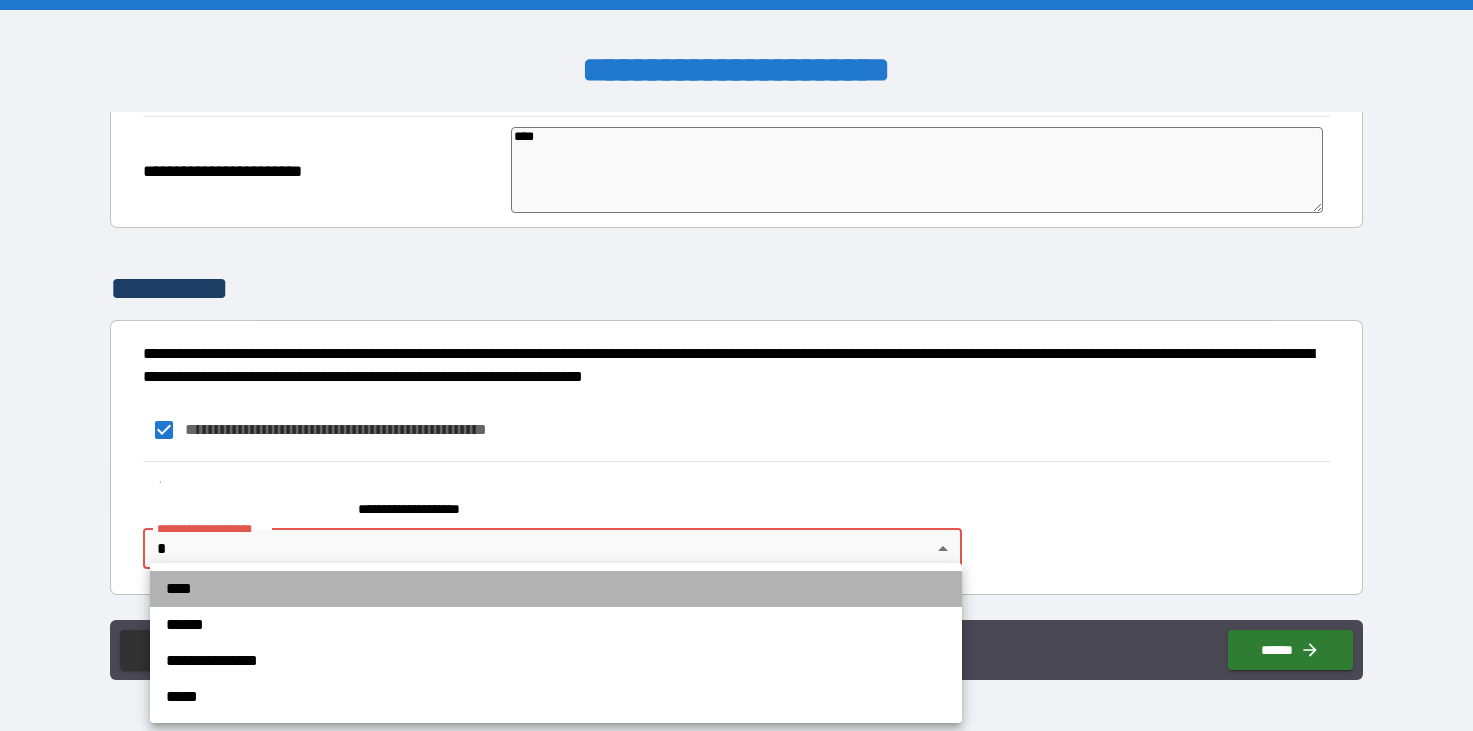 click on "****" at bounding box center (556, 589) 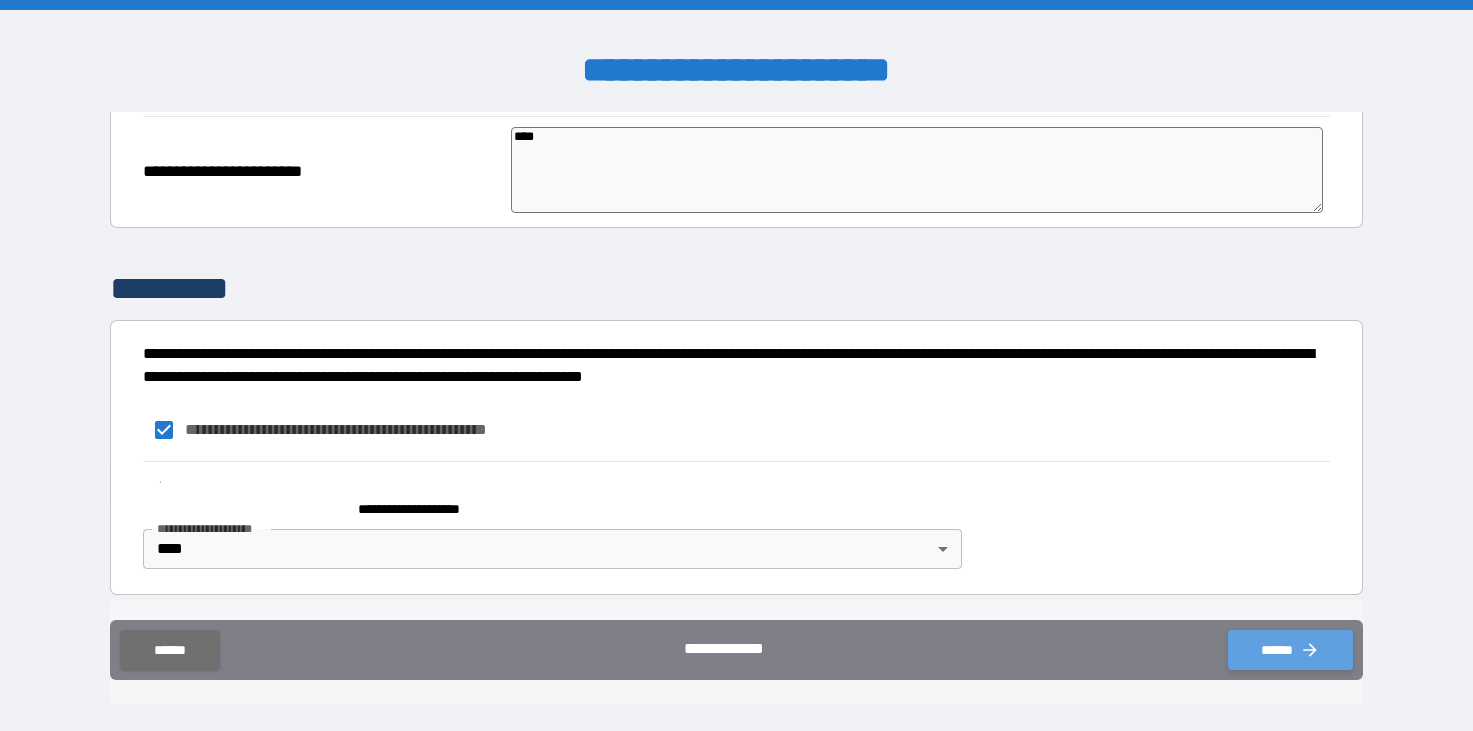 click on "******" at bounding box center [1290, 650] 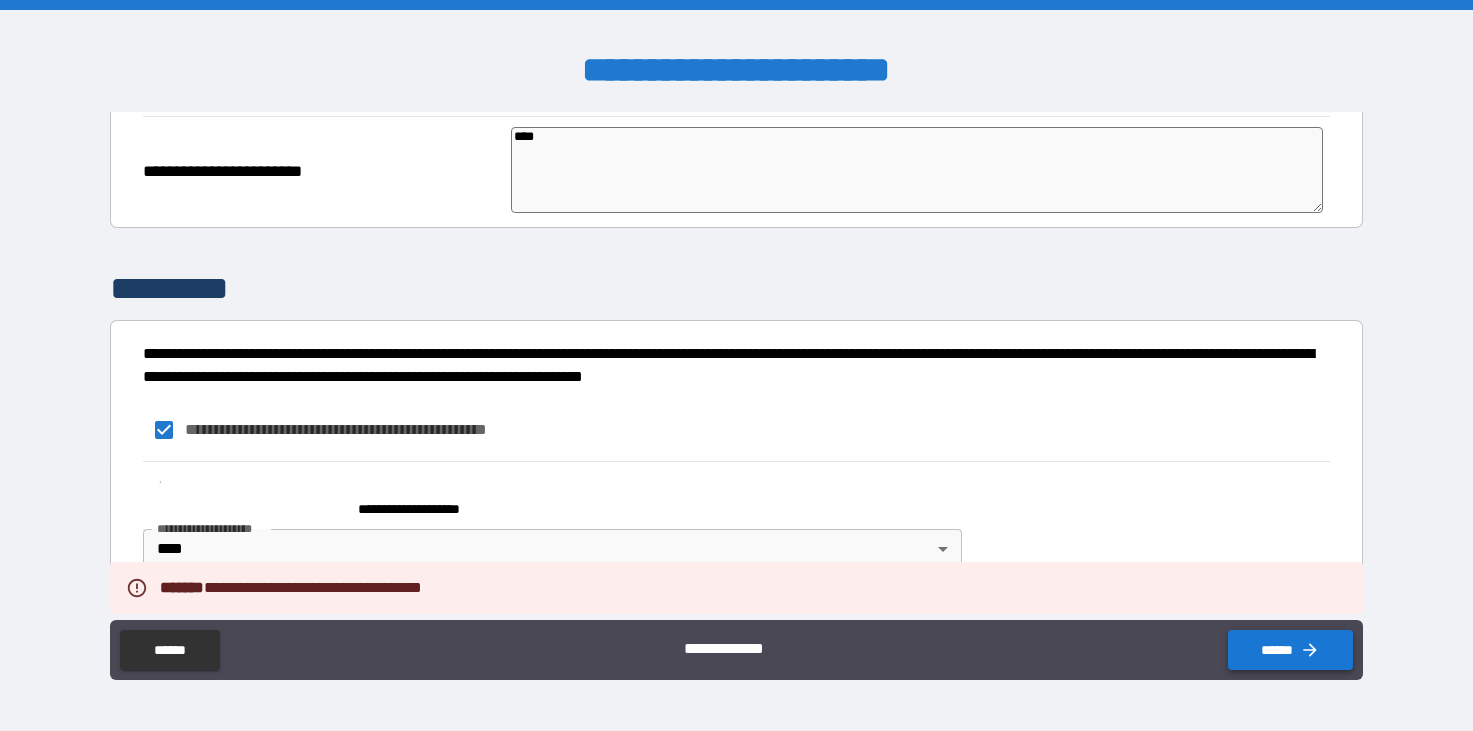 type on "*" 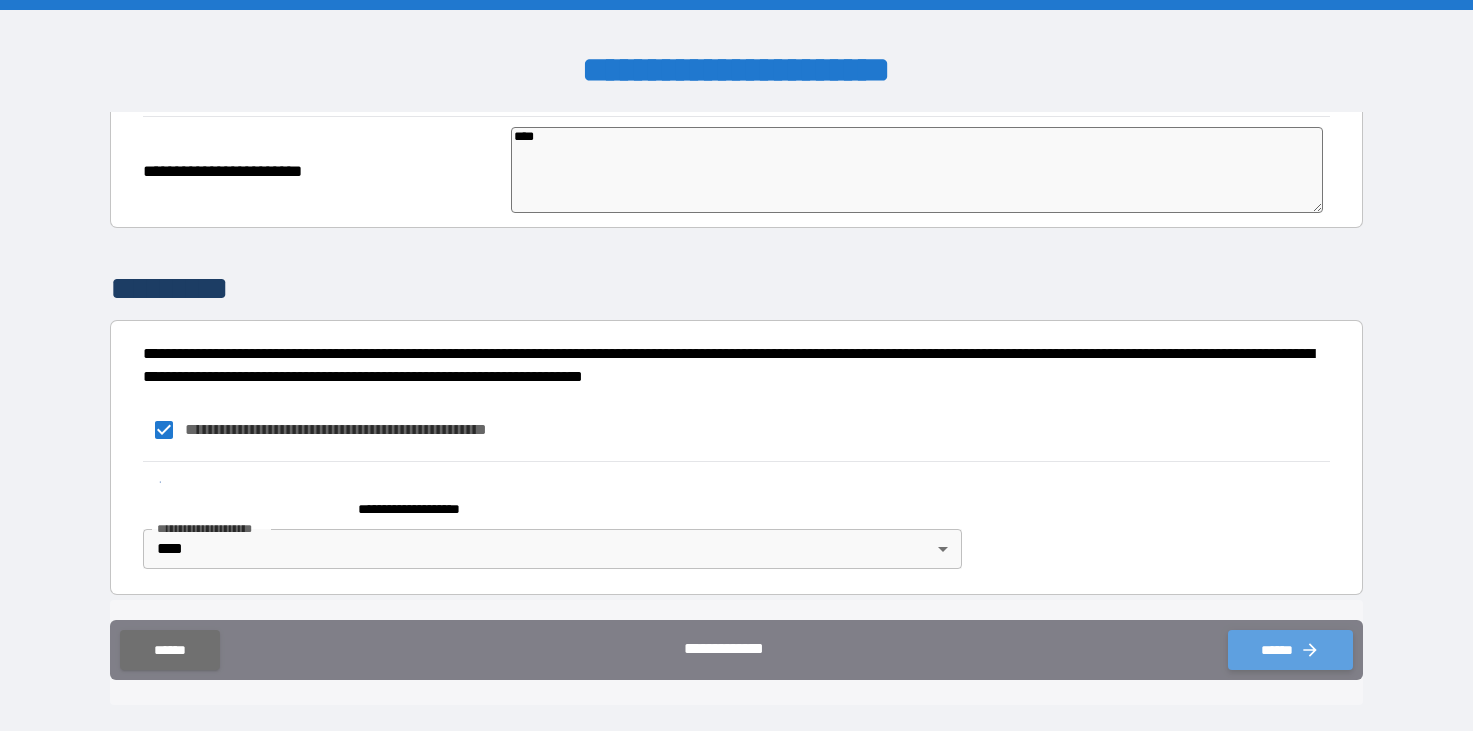 click on "******" at bounding box center [1290, 650] 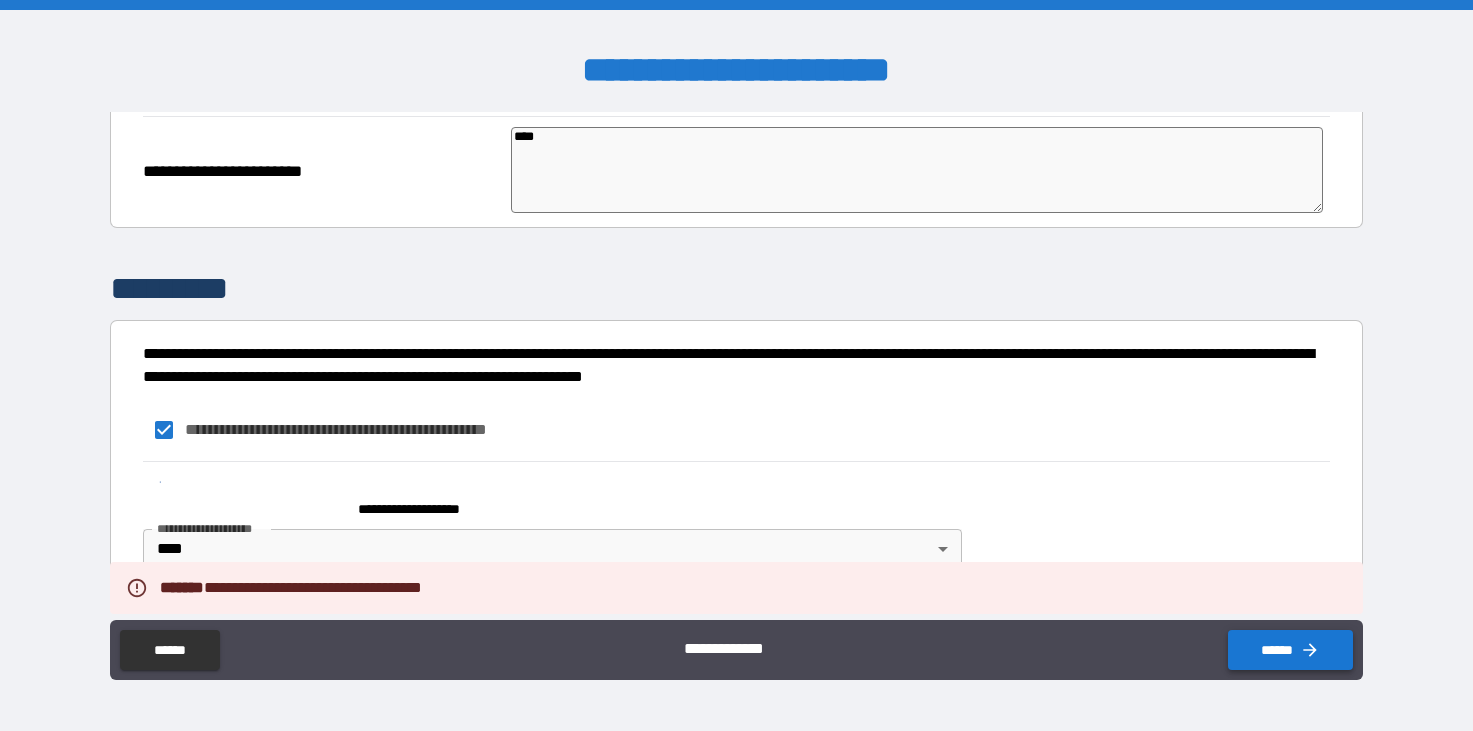 type on "*" 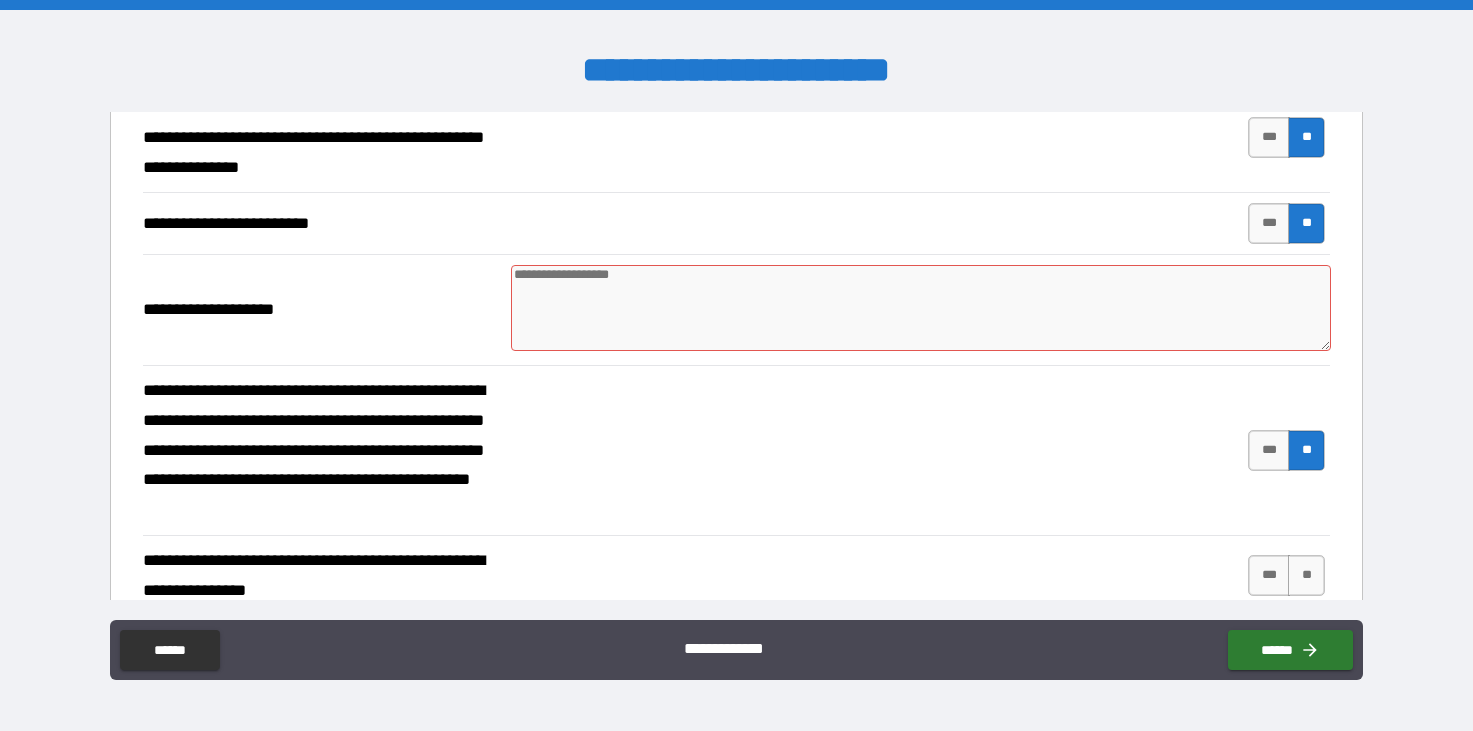 scroll, scrollTop: 396, scrollLeft: 0, axis: vertical 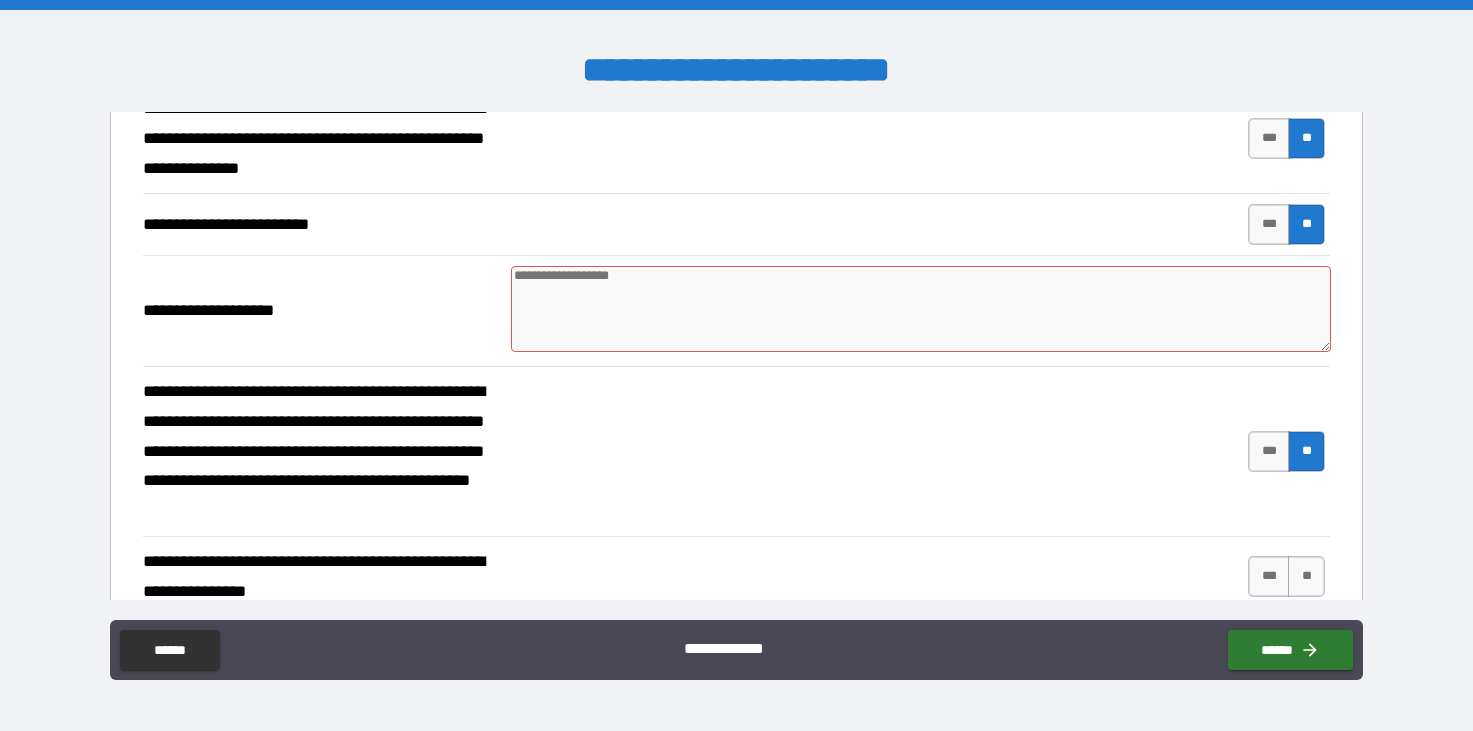 click at bounding box center (921, 309) 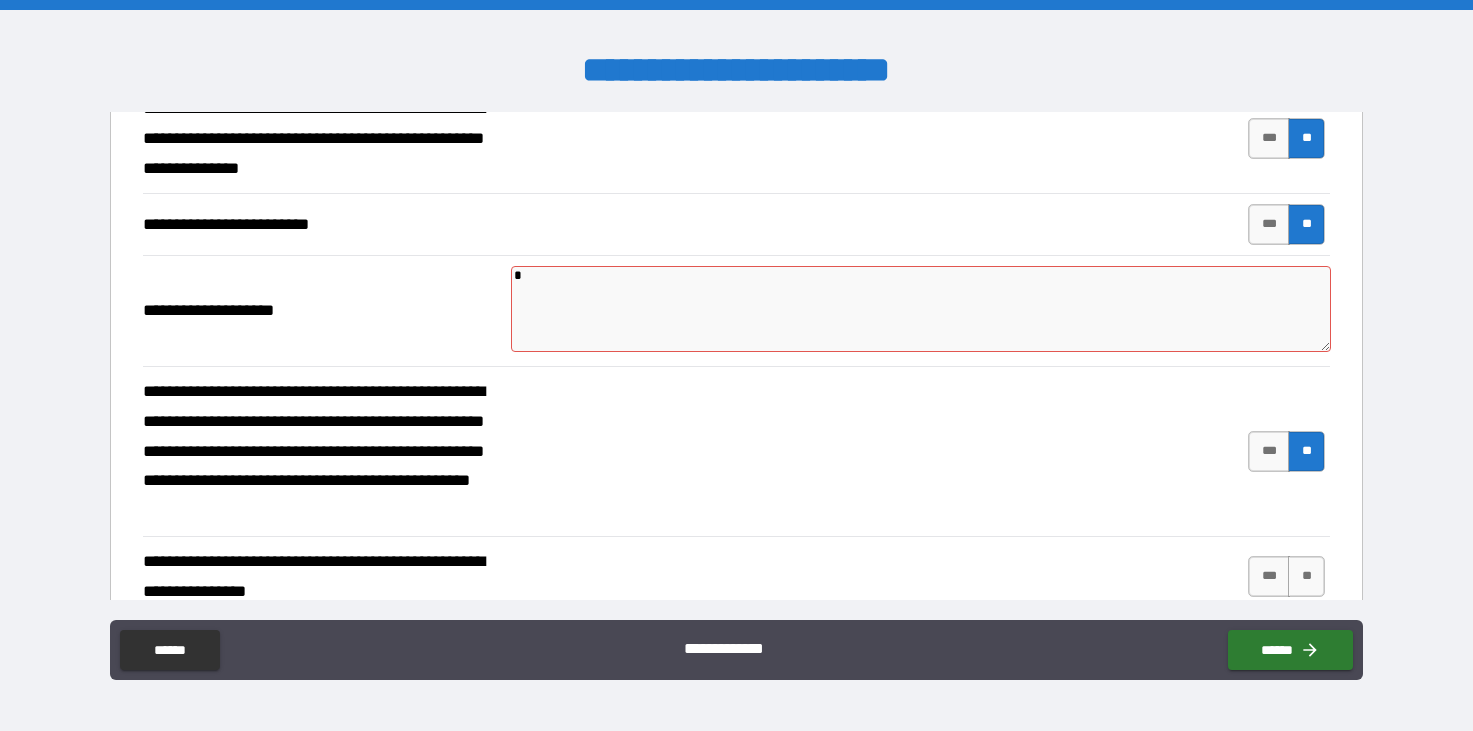 type on "**" 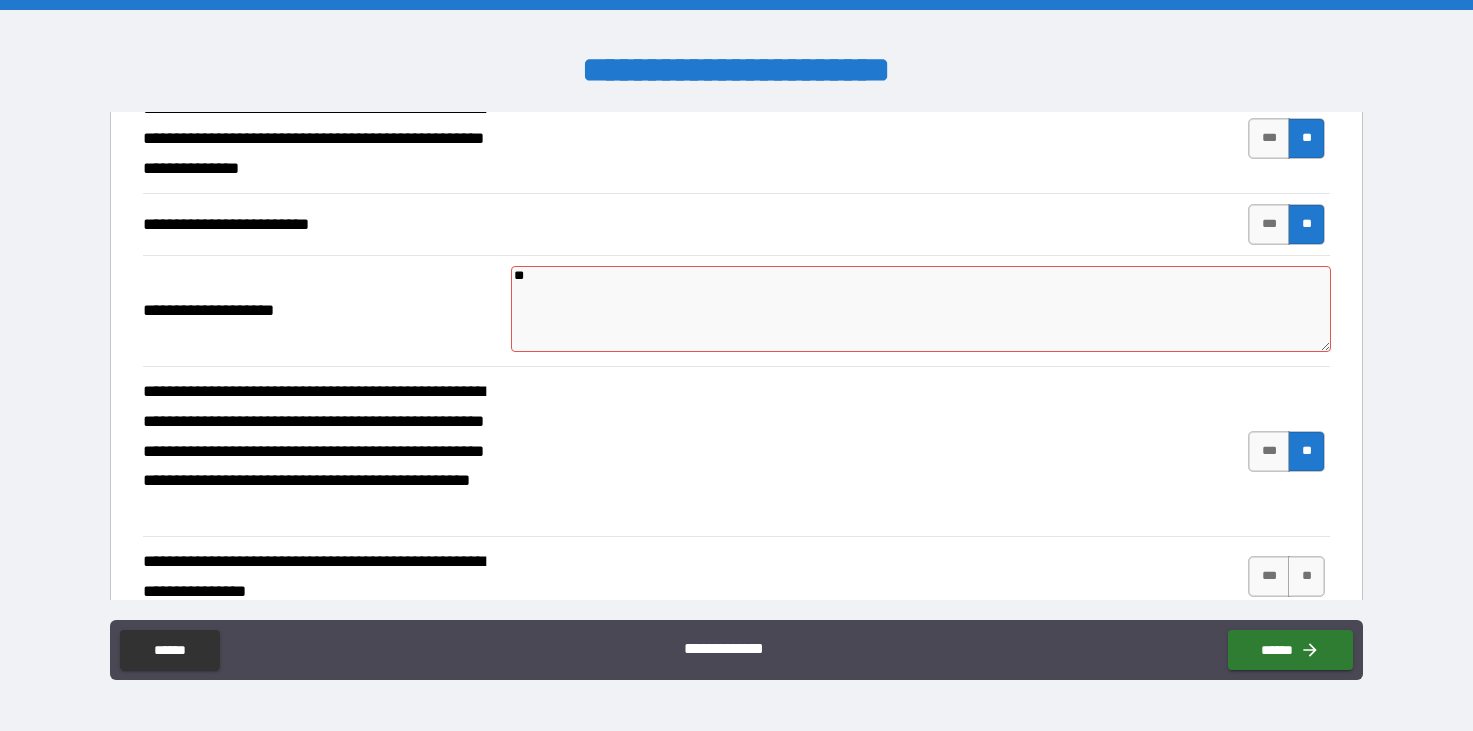 type 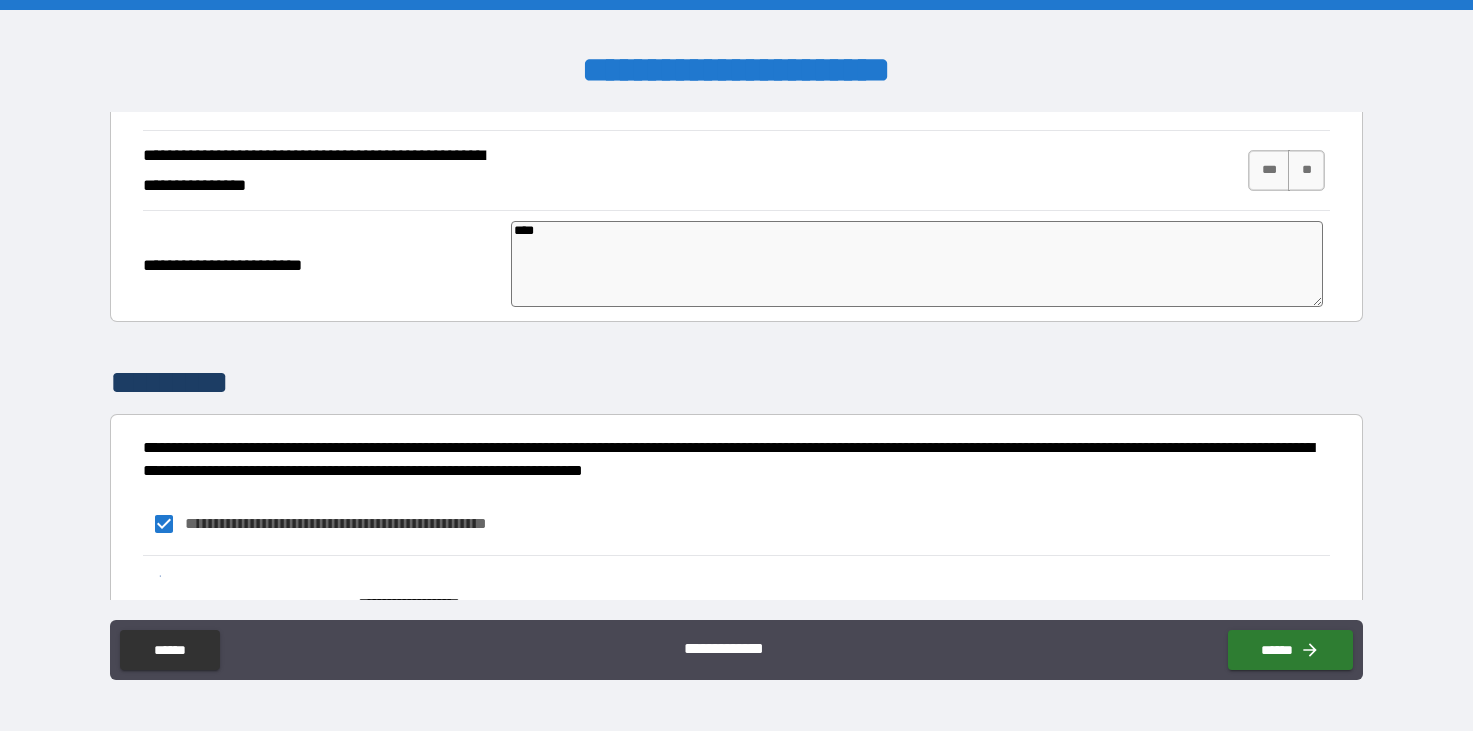 scroll, scrollTop: 896, scrollLeft: 0, axis: vertical 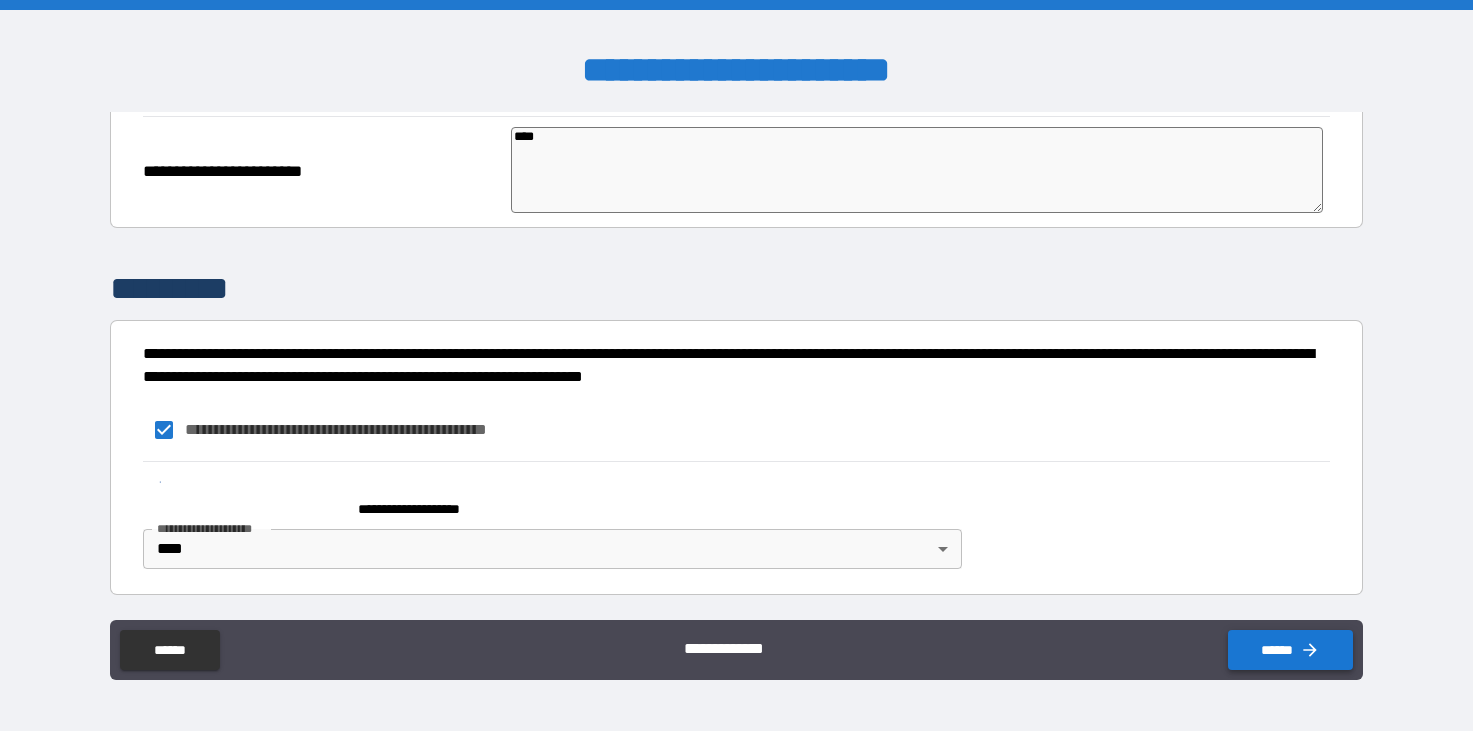 click on "******" at bounding box center (1290, 650) 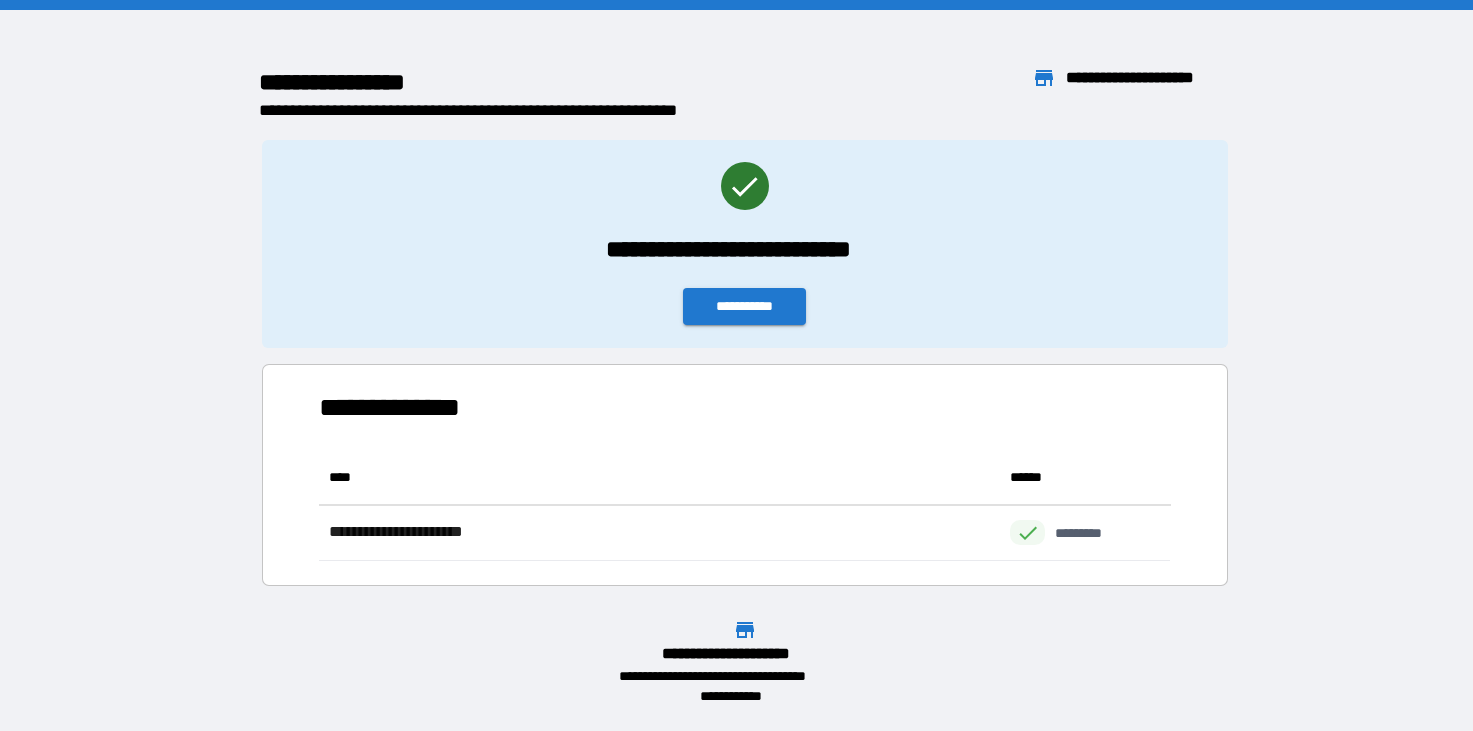 scroll, scrollTop: 16, scrollLeft: 16, axis: both 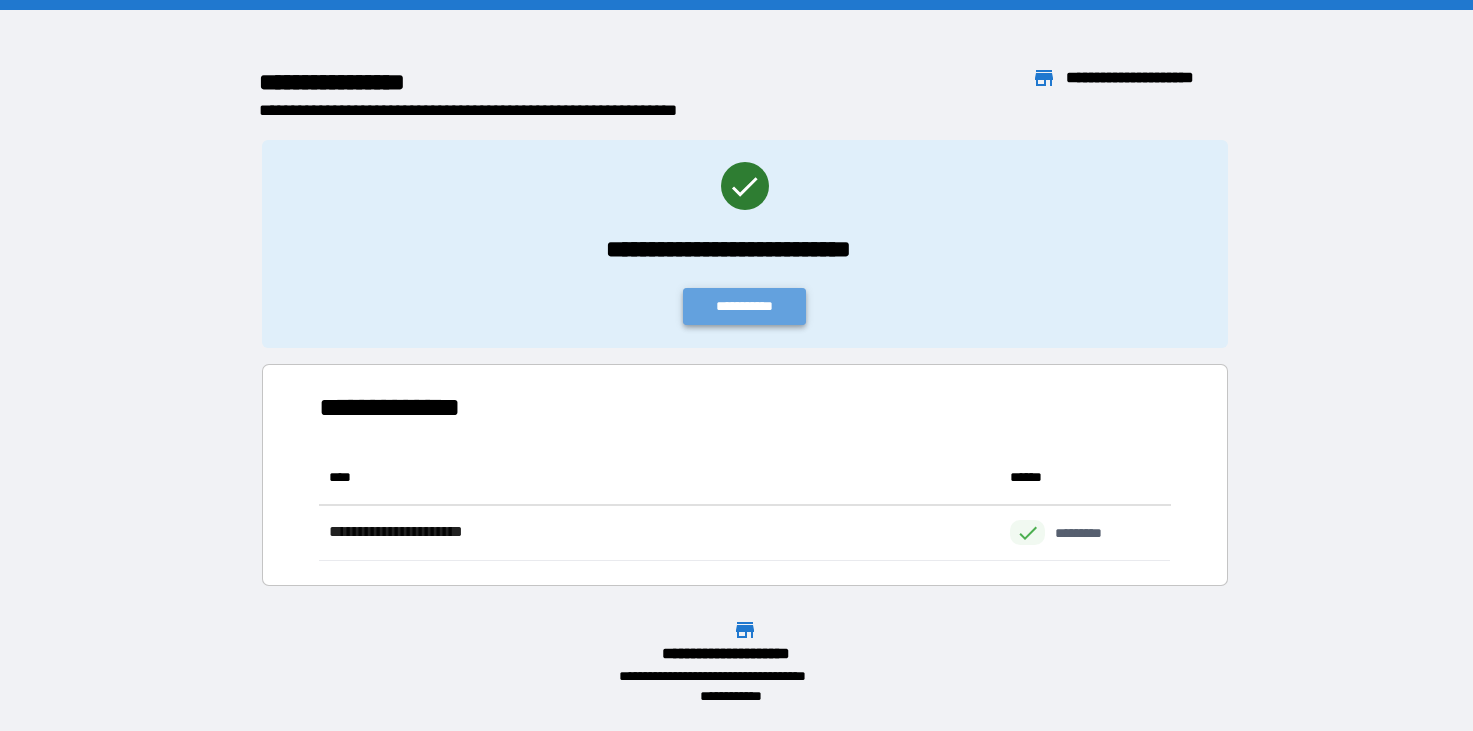 click on "**********" at bounding box center (745, 306) 